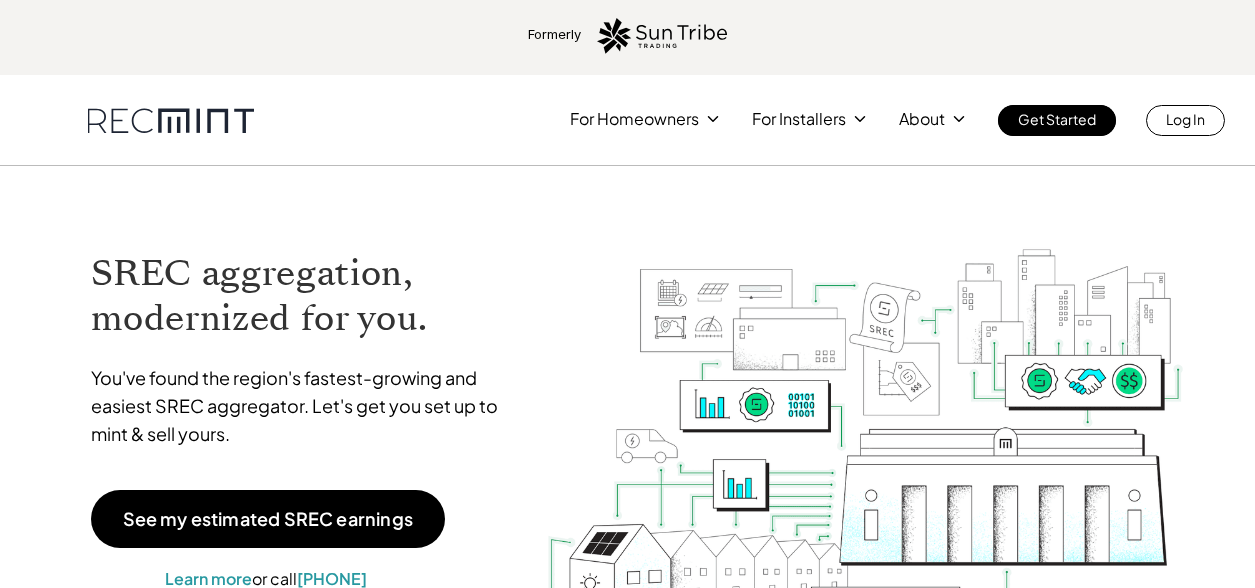 scroll, scrollTop: 0, scrollLeft: 0, axis: both 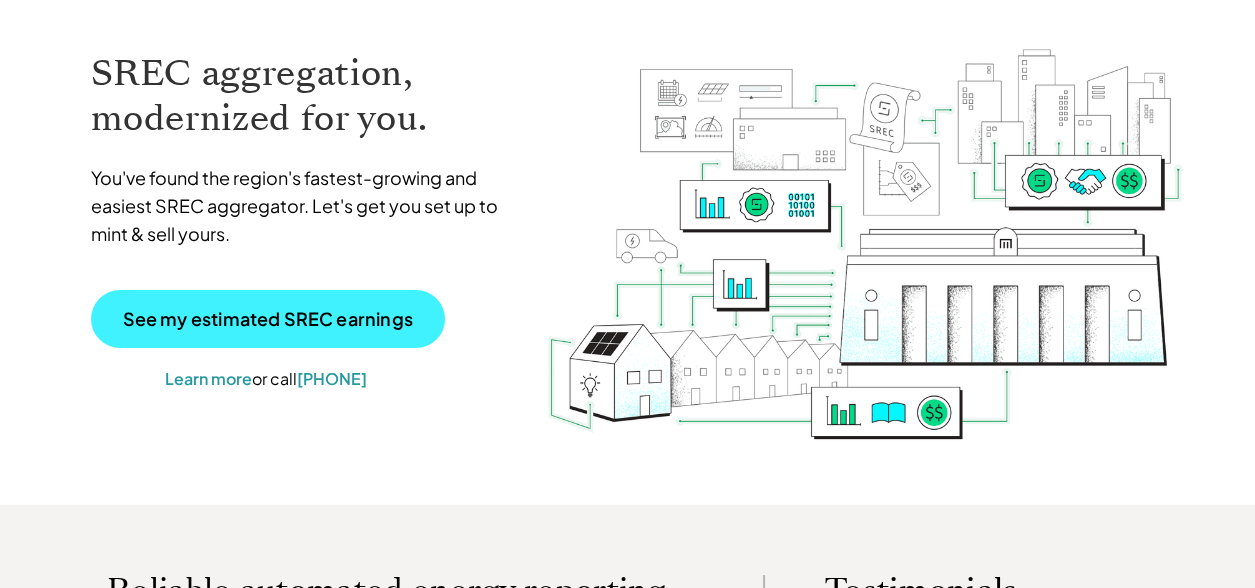 click on "See my estimated SREC earnings" at bounding box center [268, 319] 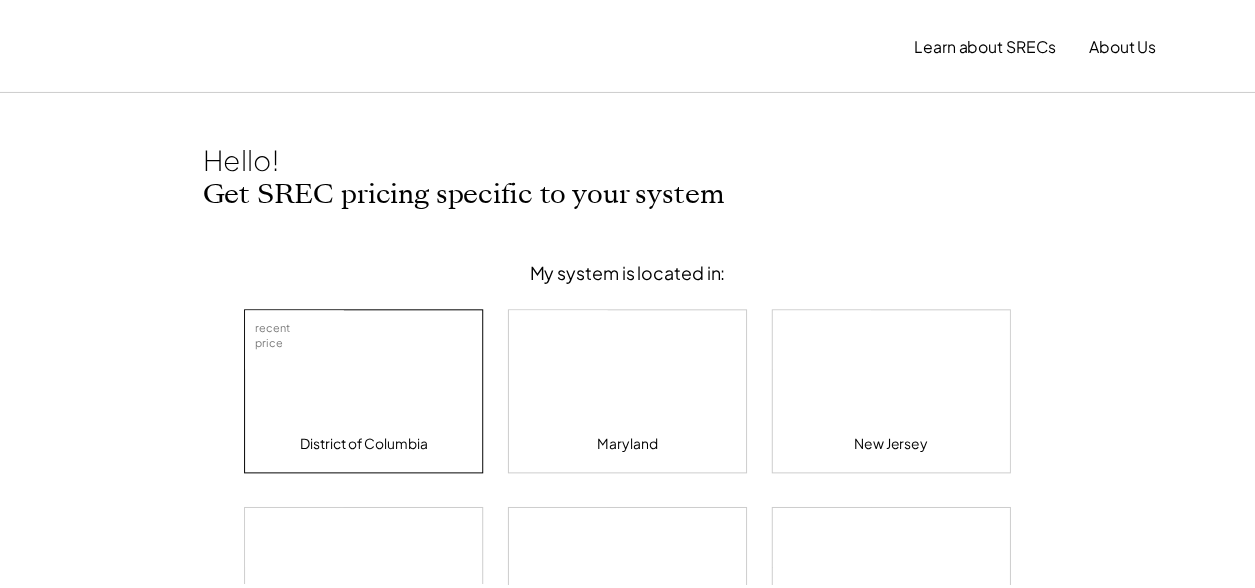 scroll, scrollTop: 0, scrollLeft: 0, axis: both 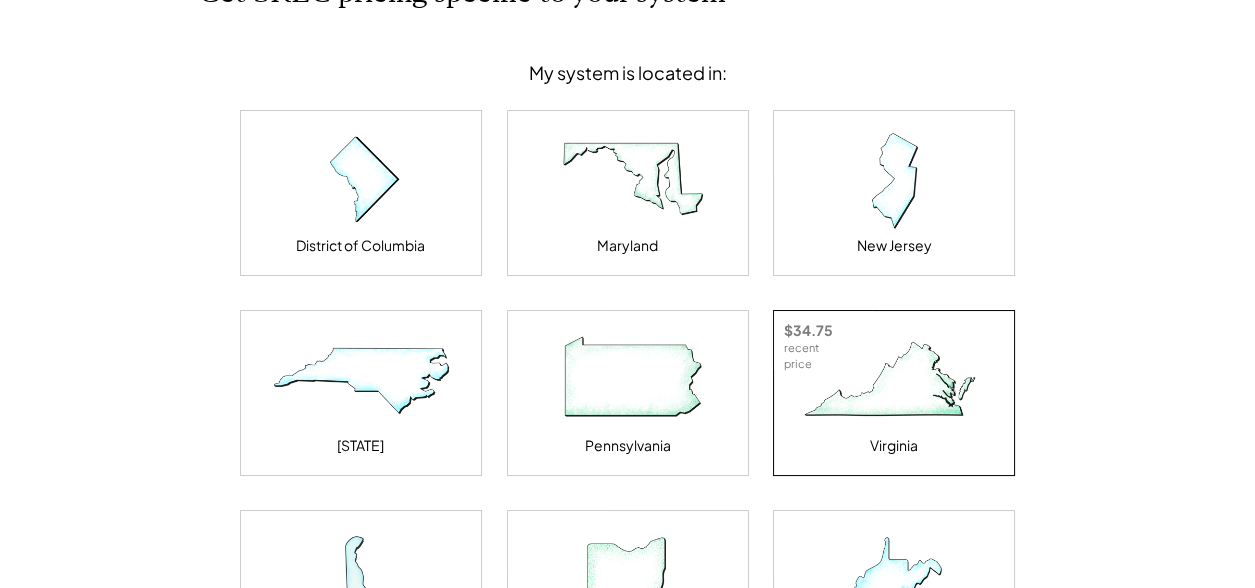 click at bounding box center (894, 381) 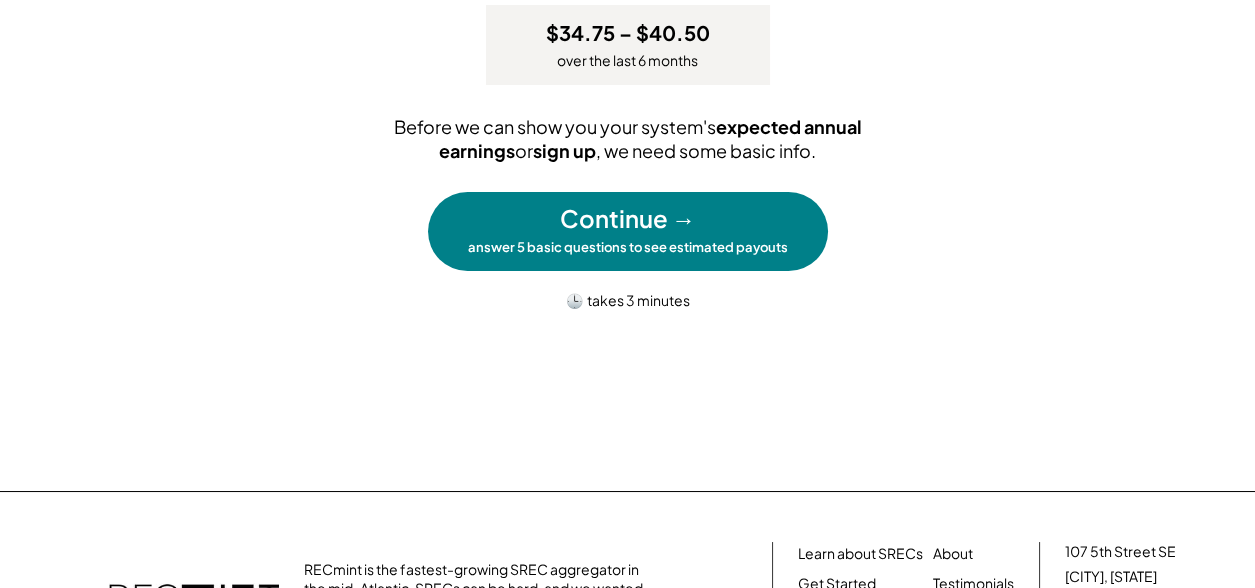click on "answer 5 basic questions to see estimated payouts" at bounding box center (628, 247) 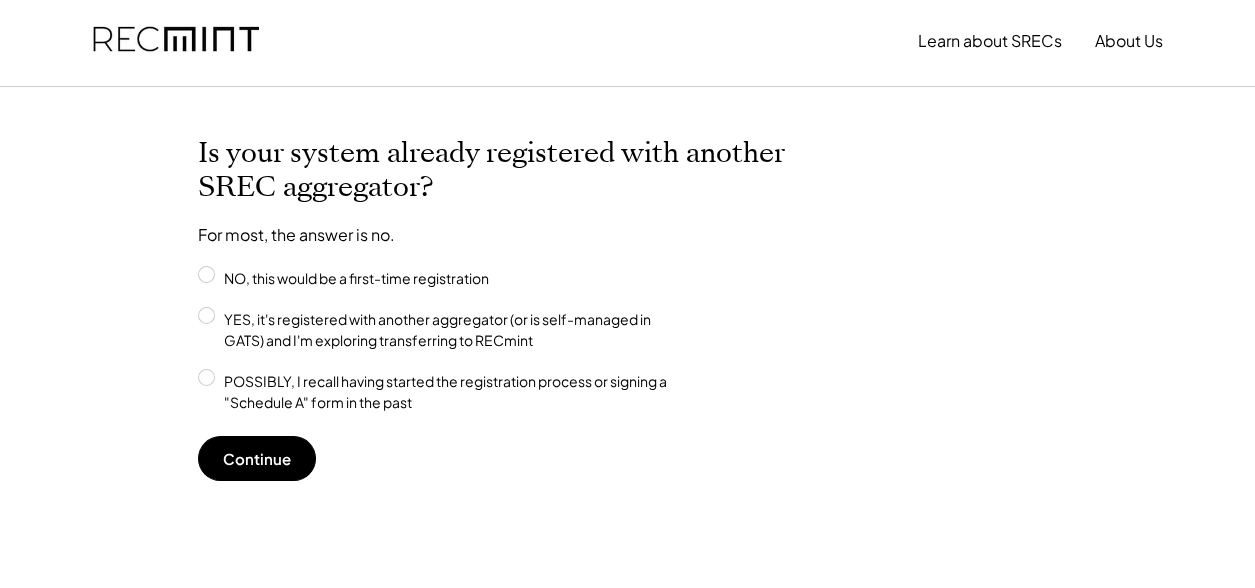 scroll, scrollTop: 0, scrollLeft: 0, axis: both 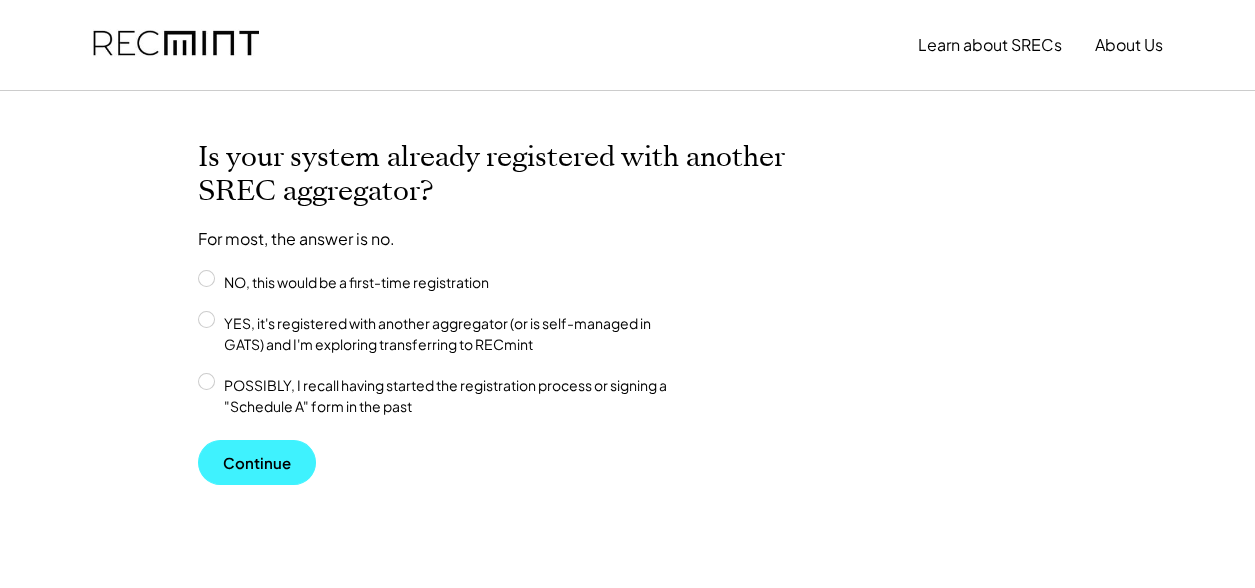 click on "Continue" at bounding box center [257, 462] 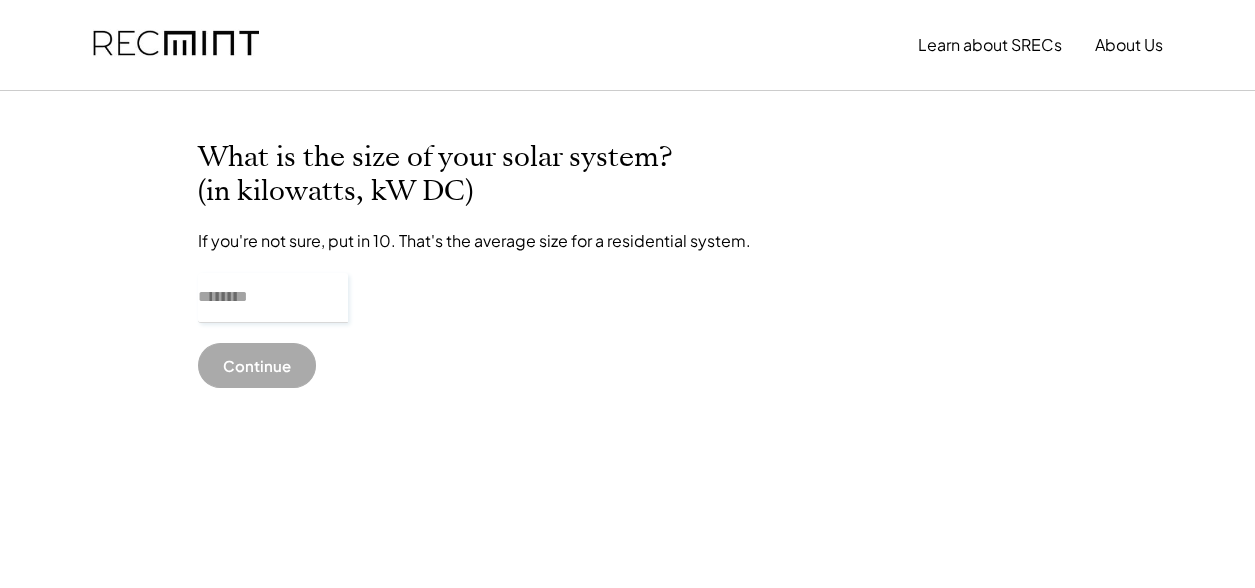 click at bounding box center (273, 298) 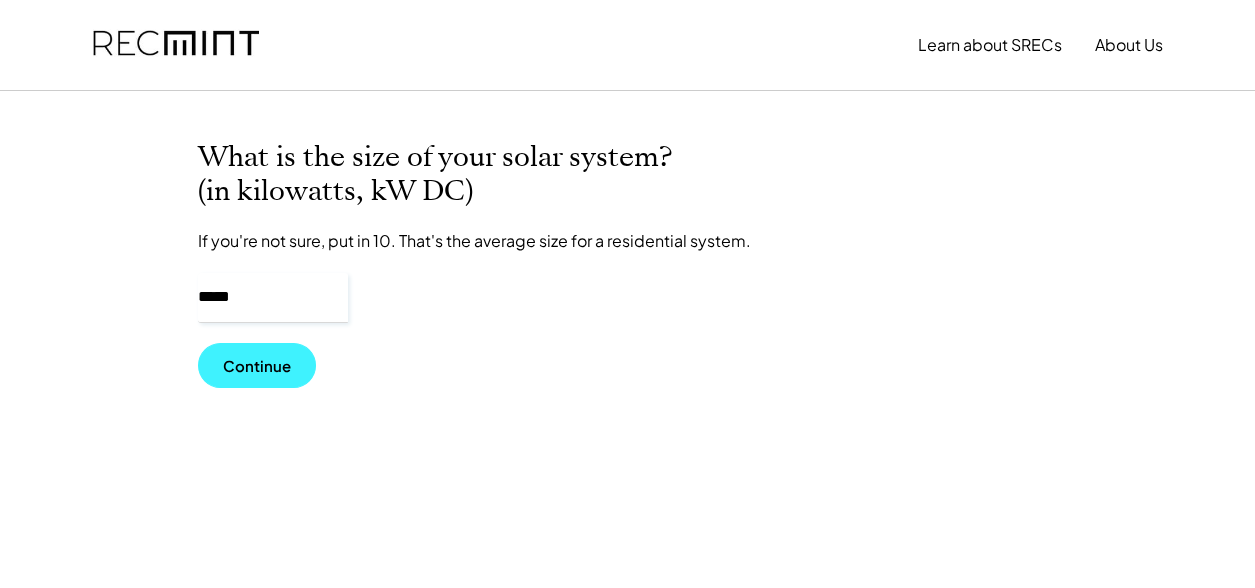 click on "Continue" at bounding box center (257, 365) 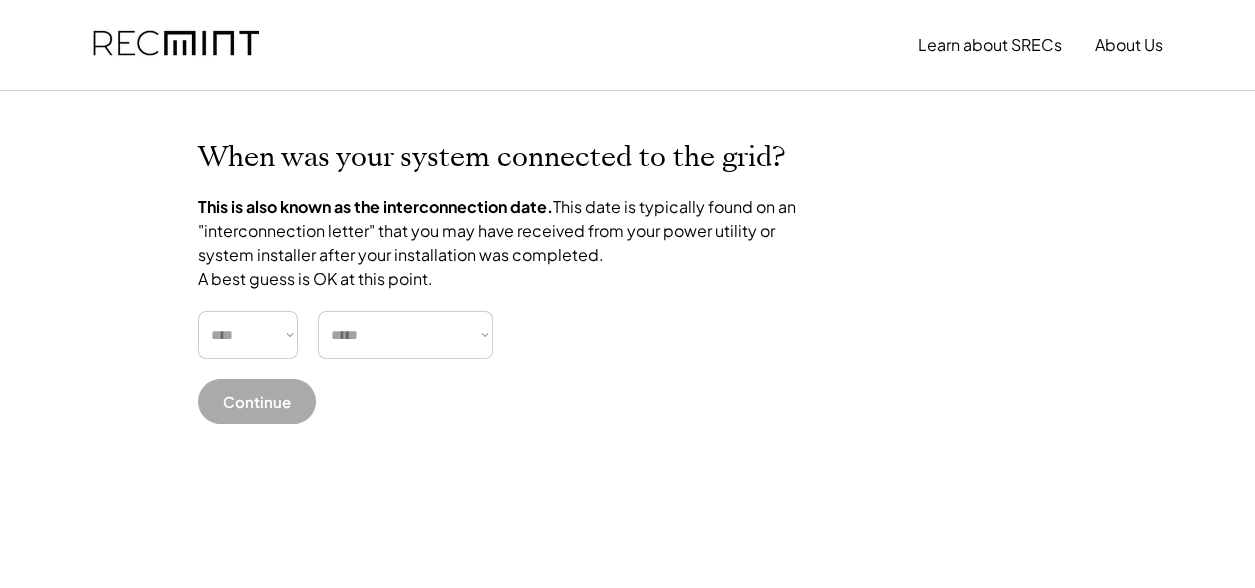 click on "**** **** **** **** **** **** **** **** **** **** **** **** **** **** ****" at bounding box center [248, 335] 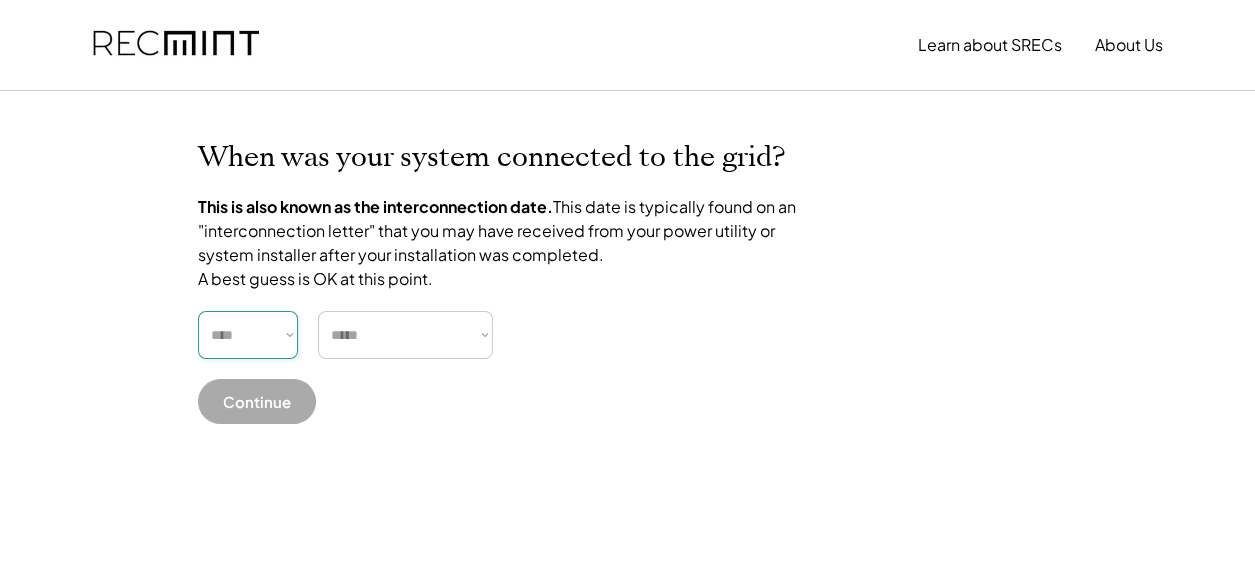 select on "****" 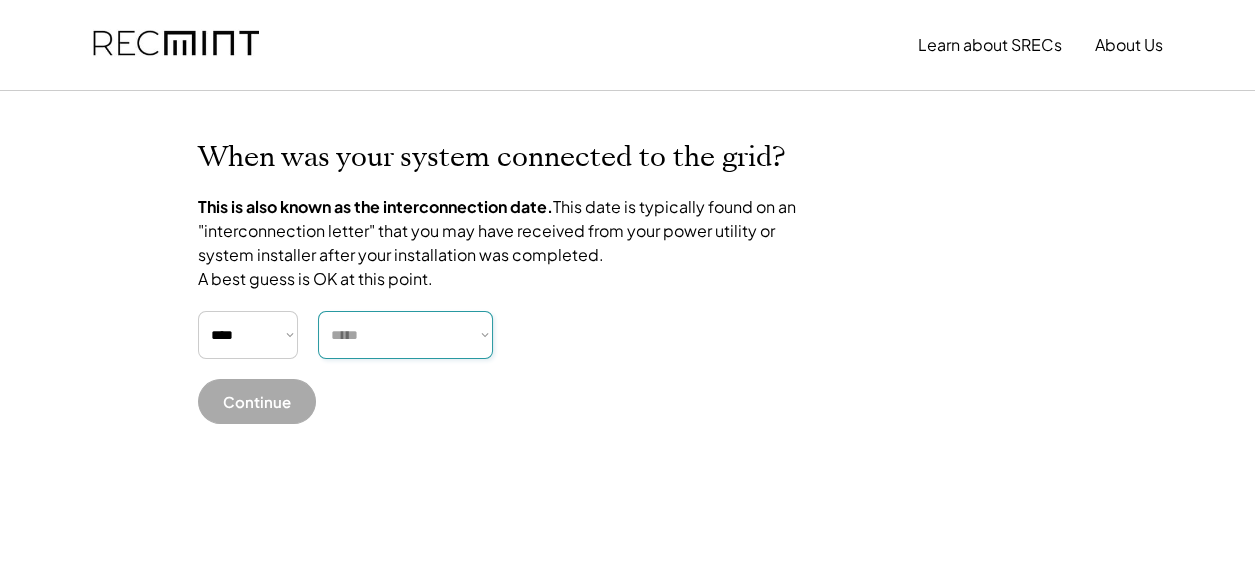 click on "***** ******* ******** ***** ***** *** **** **** ****** ********* ******* ******** ********" at bounding box center (405, 335) 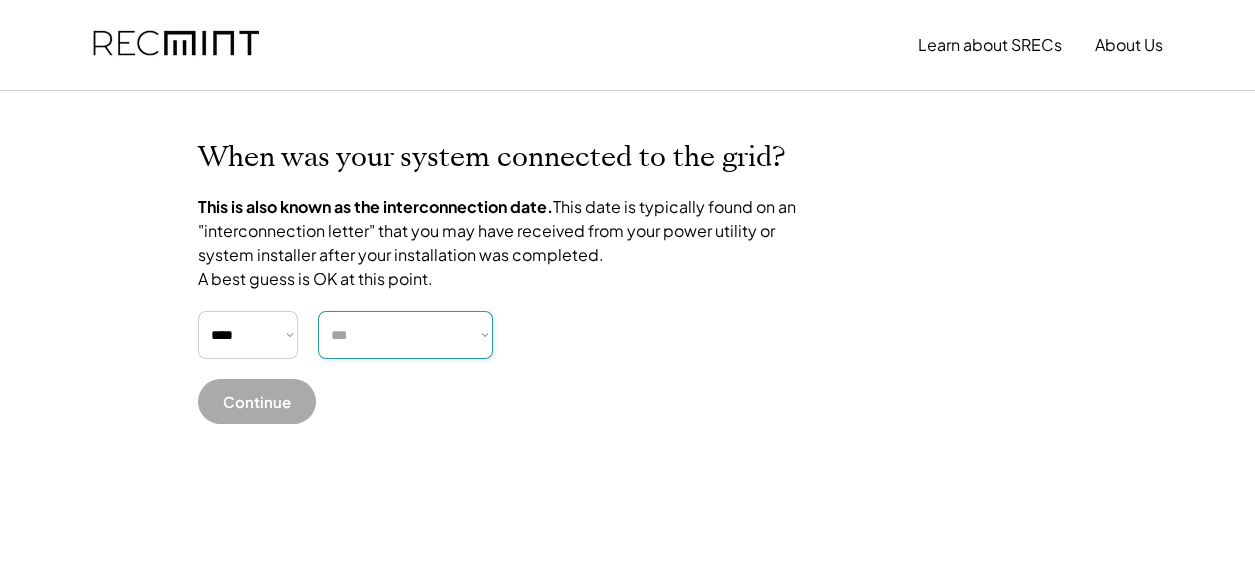 click on "***** ******* ******** ***** ***** *** **** **** ****** ********* ******* ******** ********" at bounding box center [405, 335] 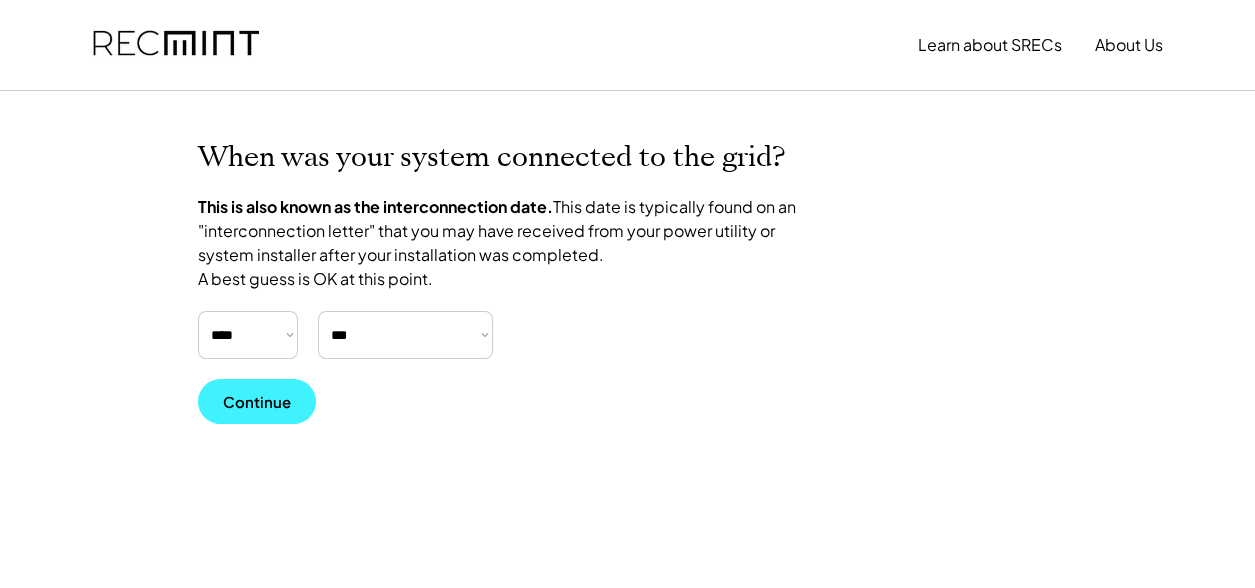 click on "Continue" at bounding box center [257, 401] 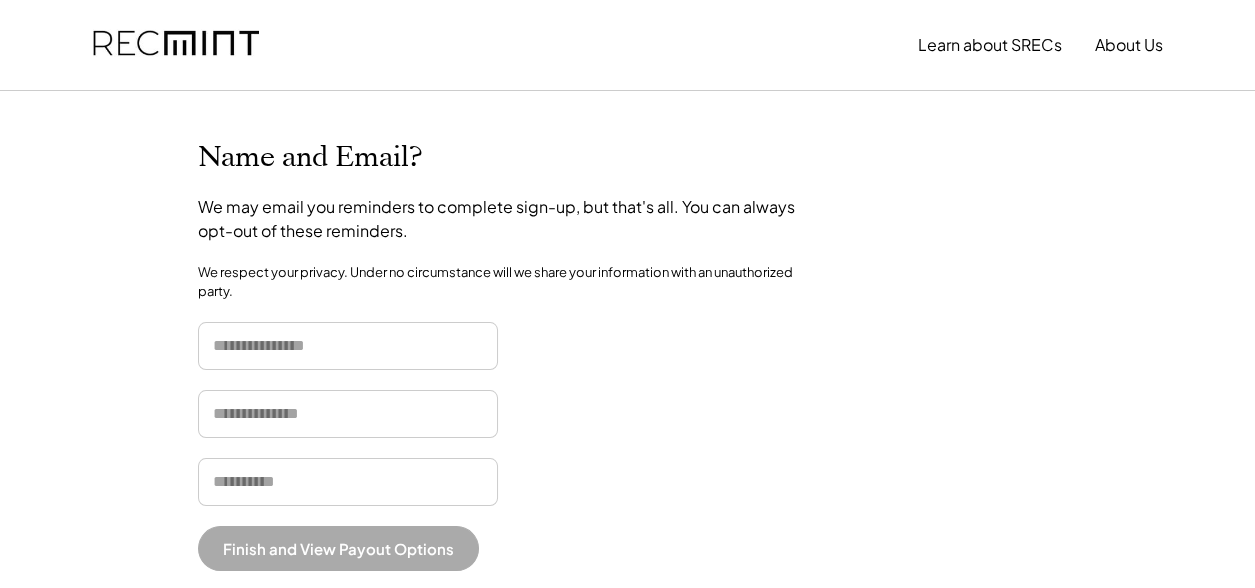 click at bounding box center [348, 346] 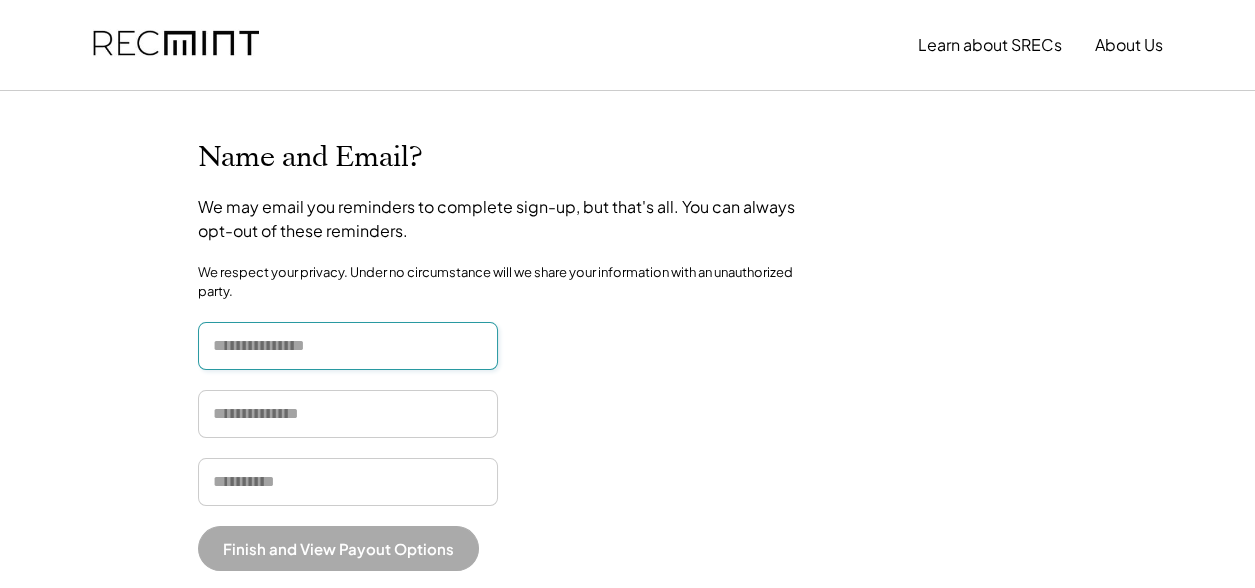 type on "*******" 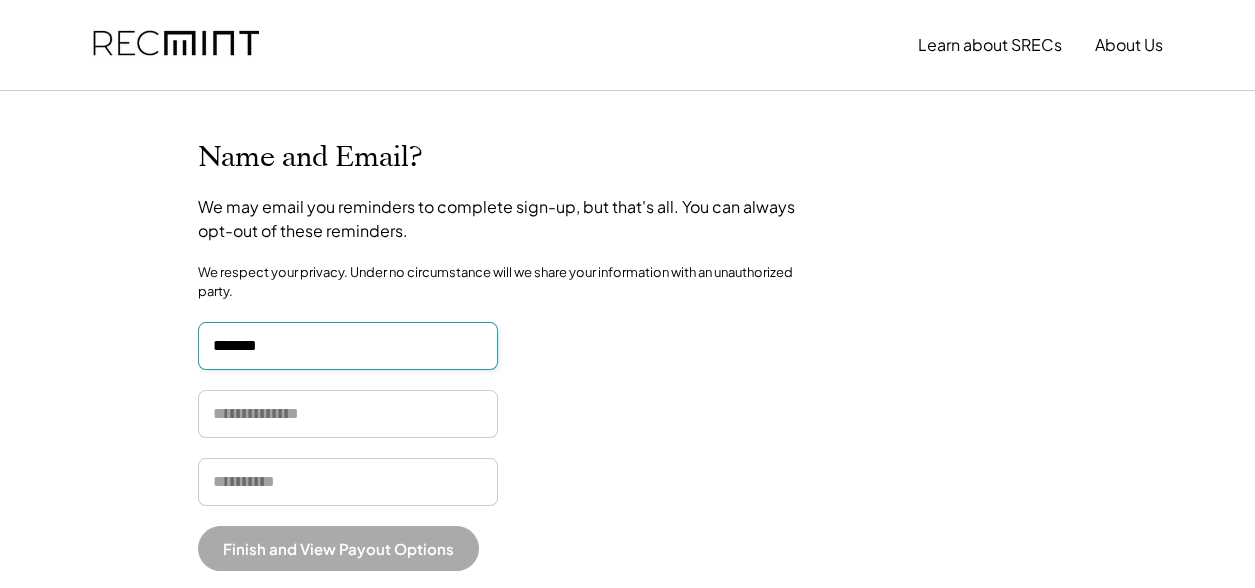 type on "********" 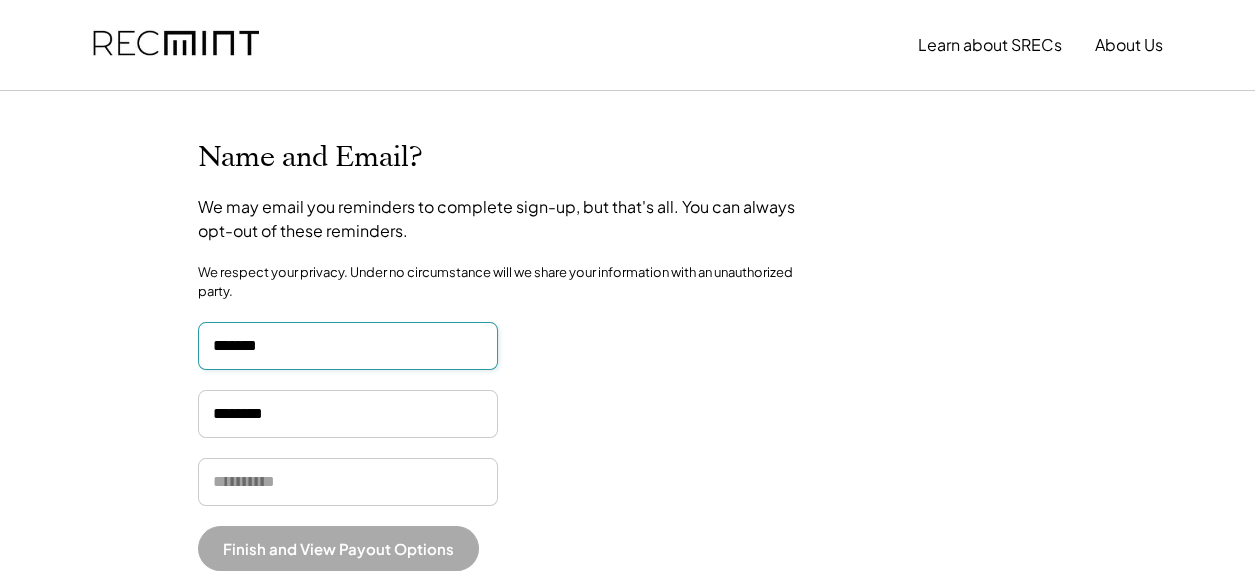 type on "**********" 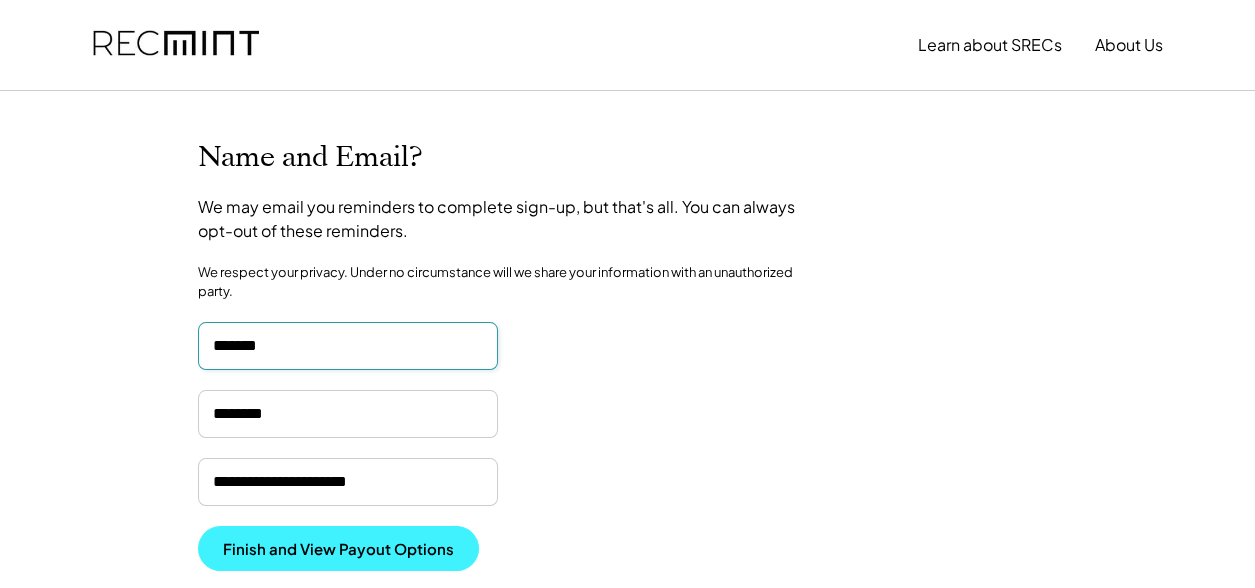 click on "Finish and View Payout Options" at bounding box center (338, 548) 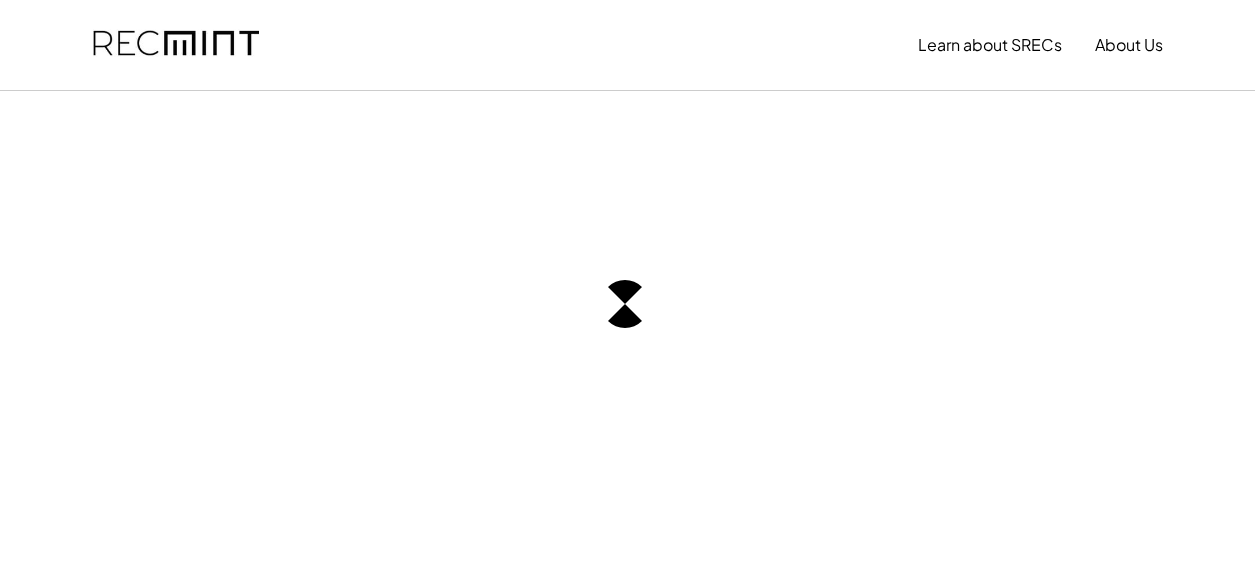scroll, scrollTop: 0, scrollLeft: 0, axis: both 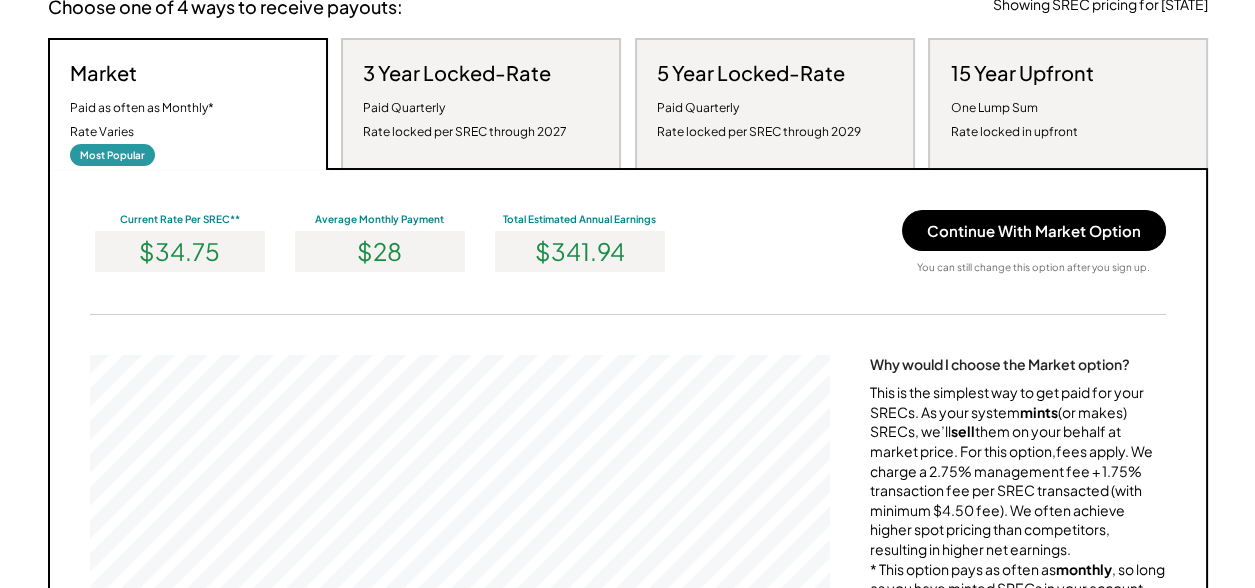 click on "3 Year Locked-Rate Paid Quarterly
Rate locked per SREC through 2027" at bounding box center (465, 102) 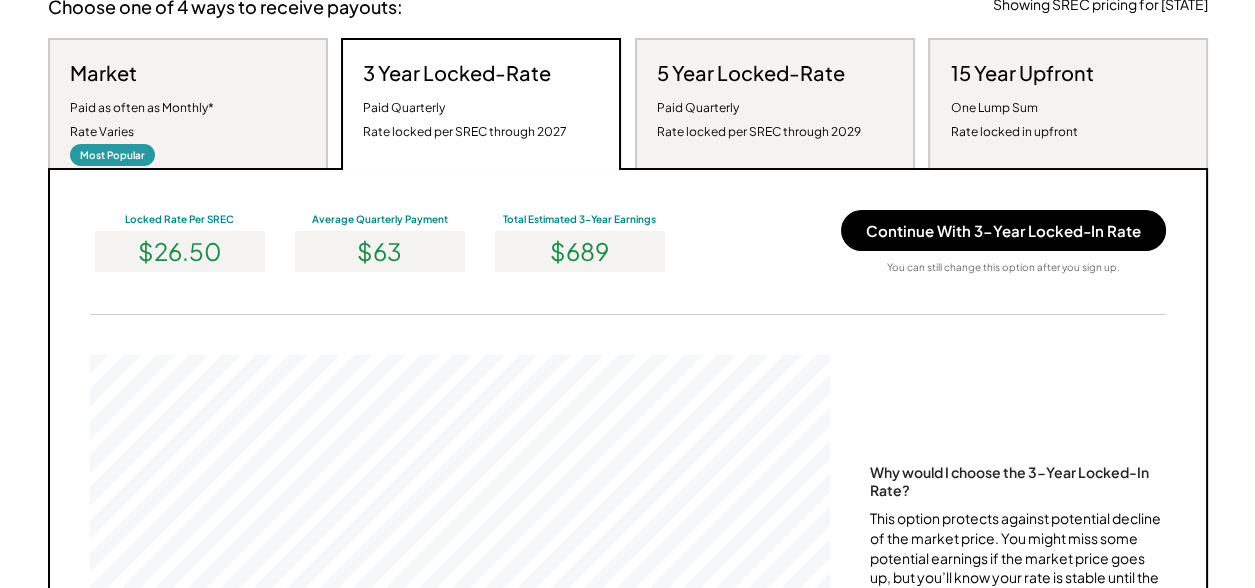 scroll, scrollTop: 999619, scrollLeft: 999260, axis: both 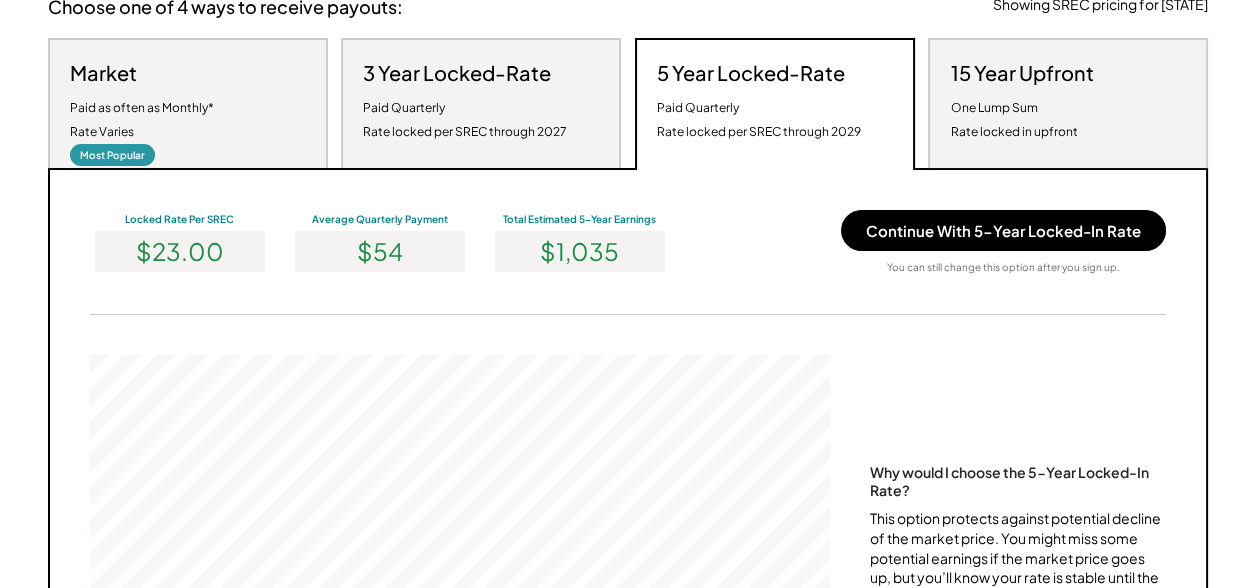 click on "One Lump Sum
Rate locked in upfront" at bounding box center (1013, 120) 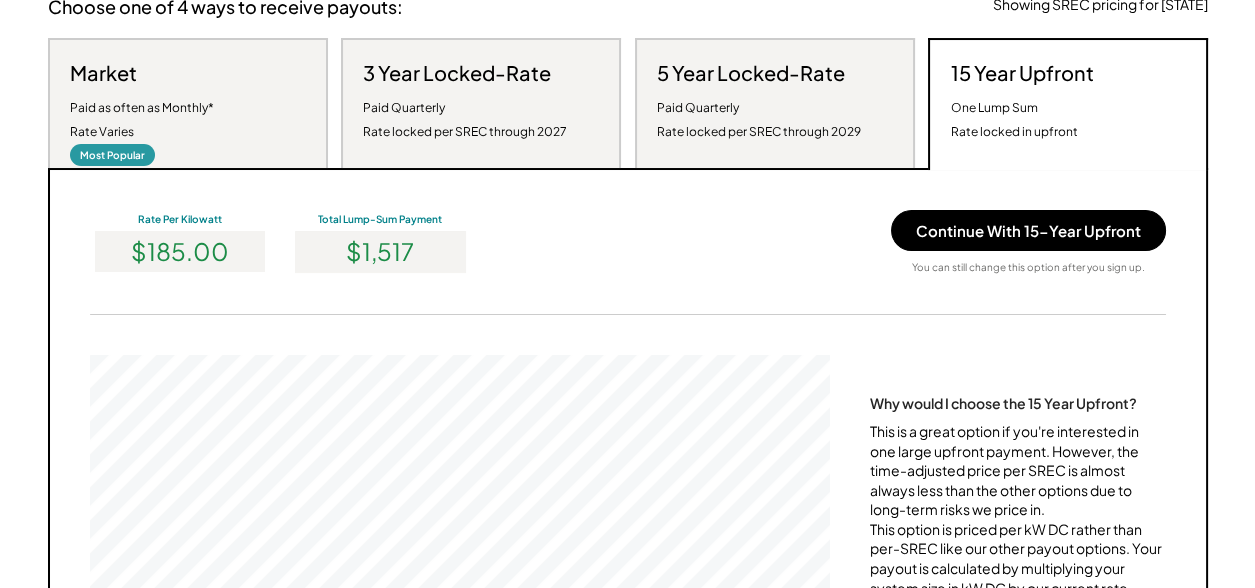 scroll, scrollTop: 999619, scrollLeft: 999260, axis: both 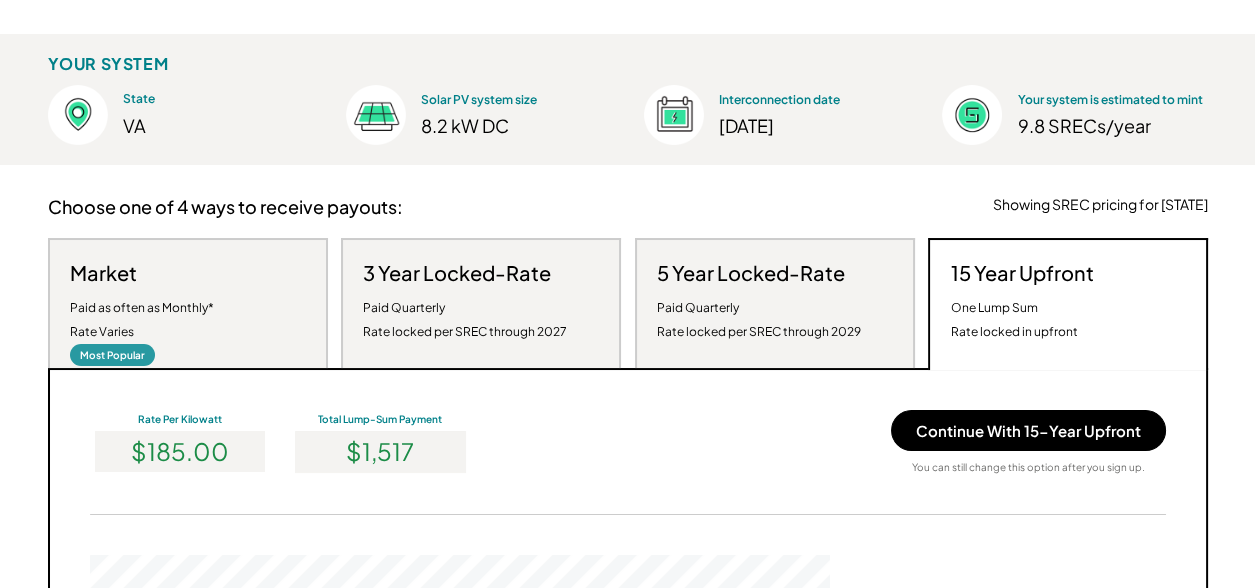 click on "3 Year Locked-Rate Paid Quarterly
Rate locked per SREC through 2027" at bounding box center [465, 302] 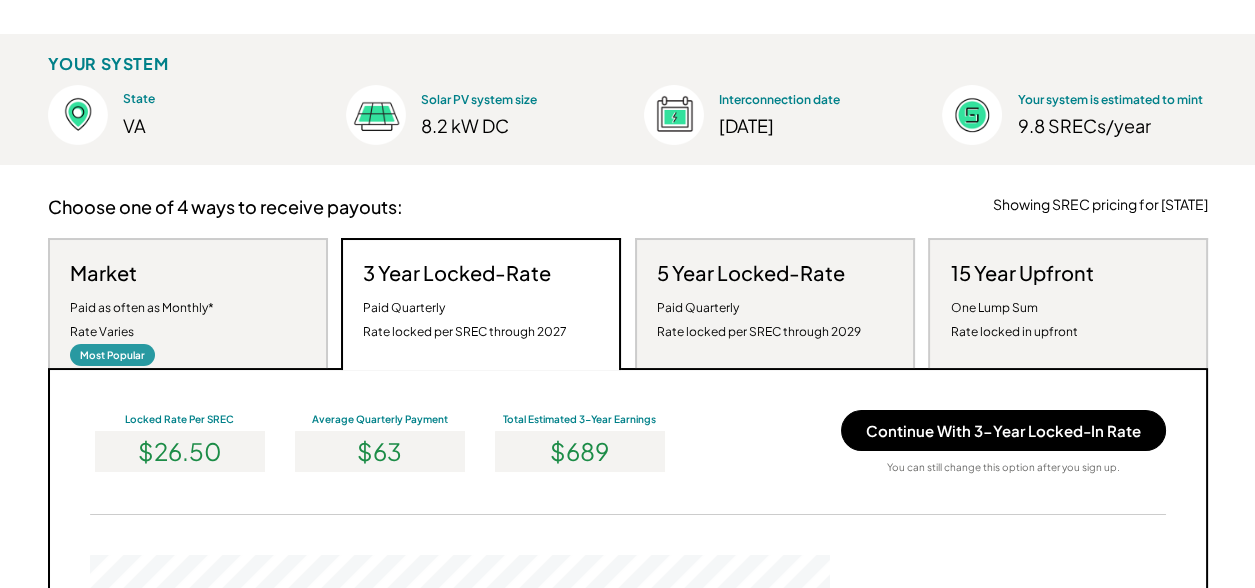 scroll, scrollTop: 999619, scrollLeft: 999260, axis: both 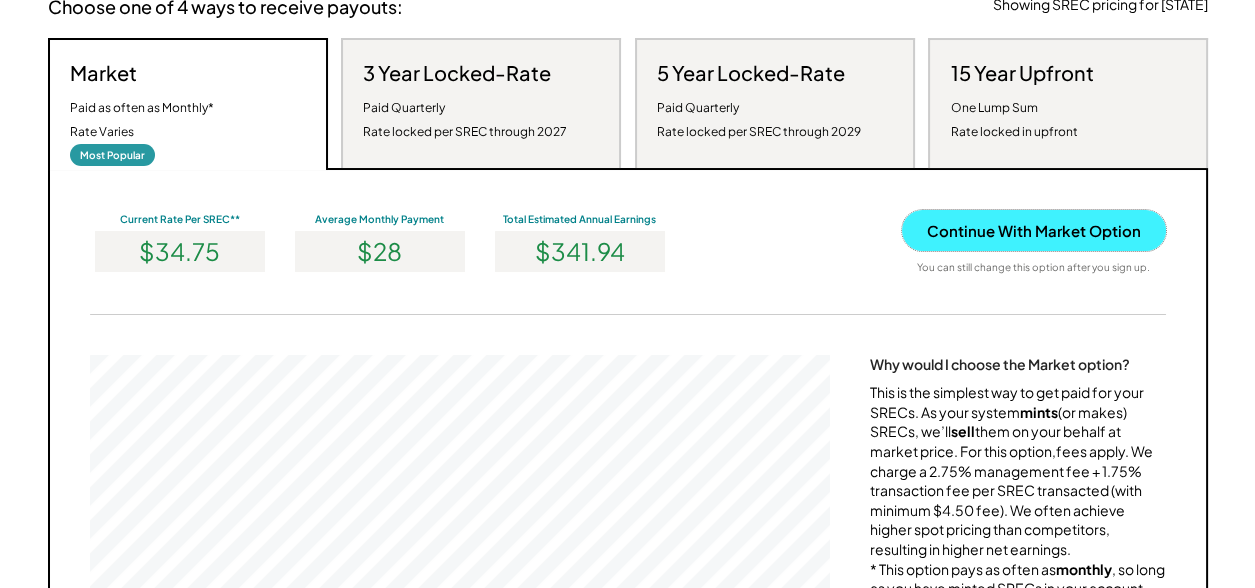 click on "Continue With Market Option" at bounding box center [1034, 230] 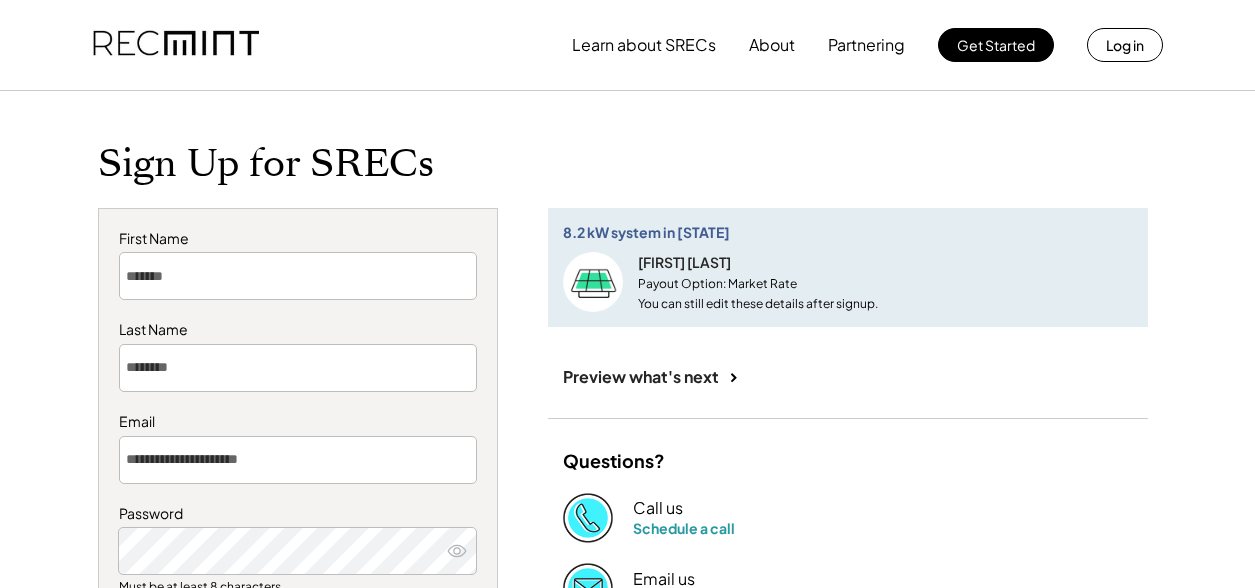 scroll, scrollTop: 0, scrollLeft: 0, axis: both 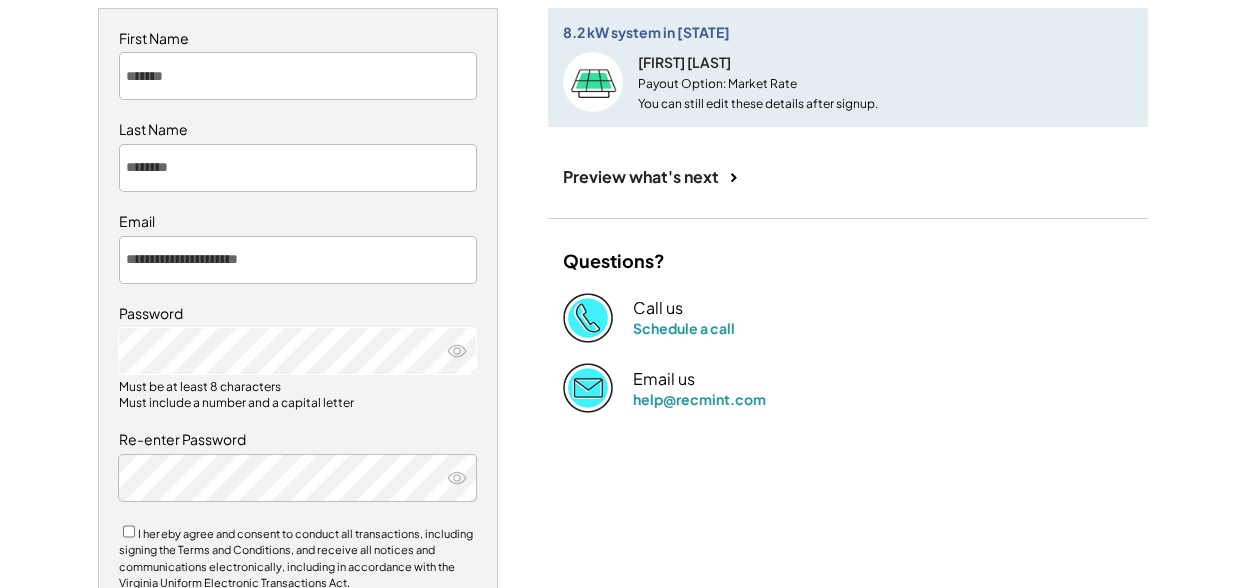 click at bounding box center (457, 351) 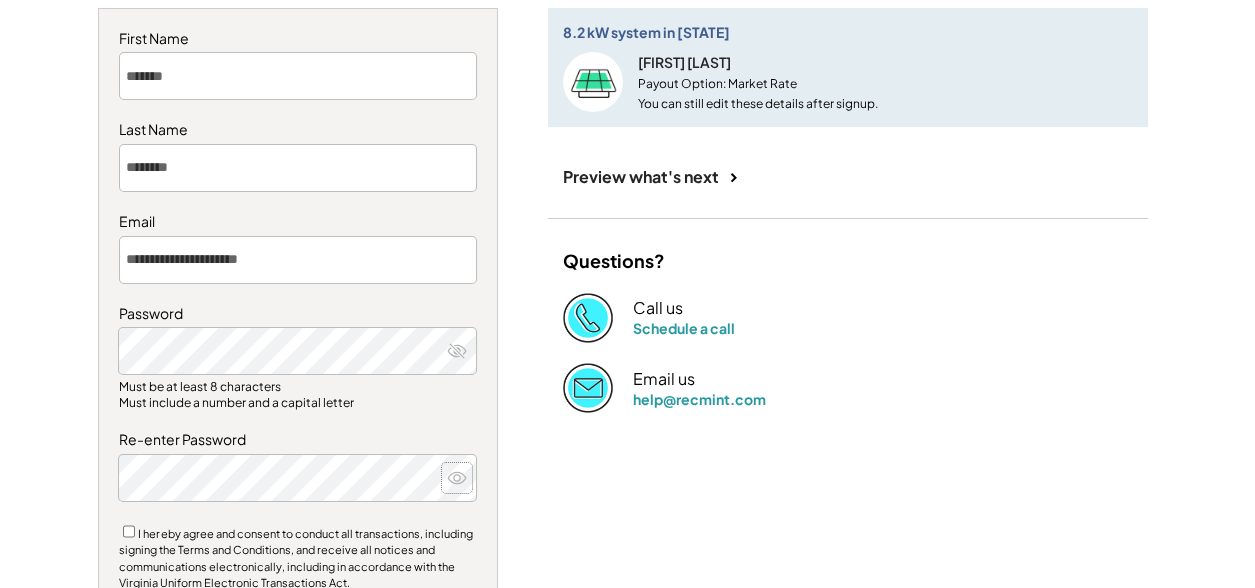 click at bounding box center [457, 477] 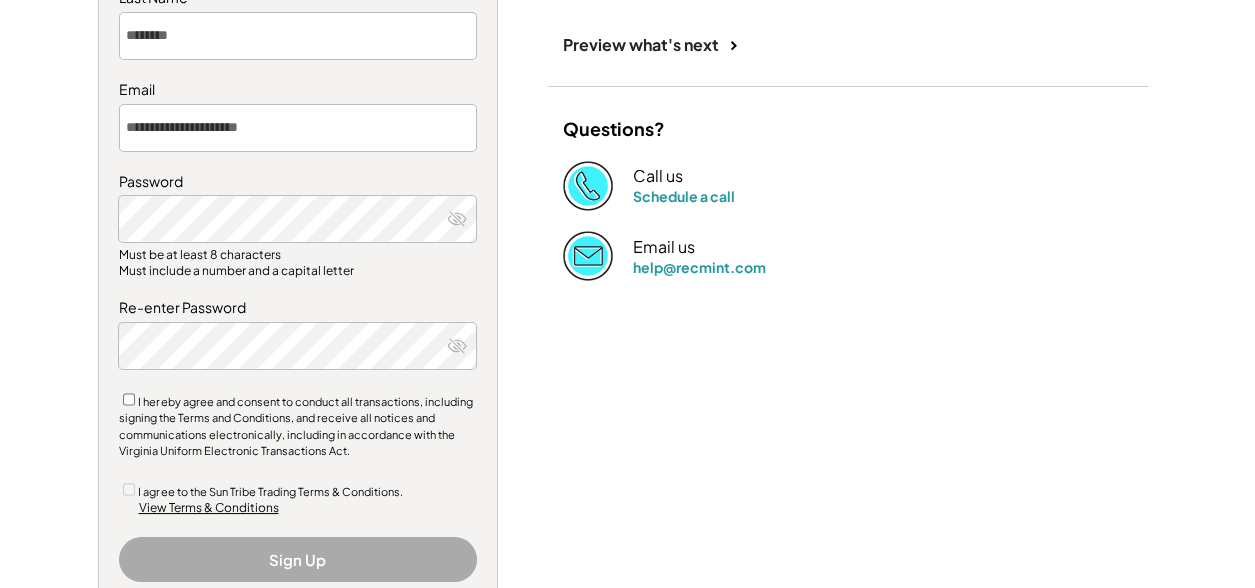 scroll, scrollTop: 400, scrollLeft: 0, axis: vertical 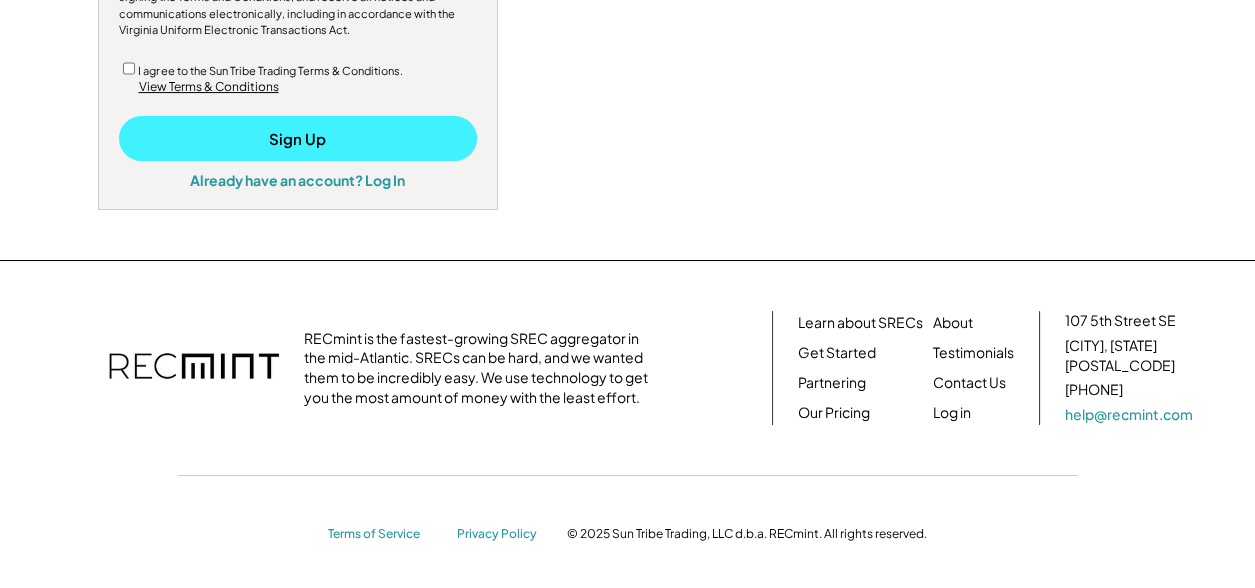 click on "Sign Up" at bounding box center (298, 138) 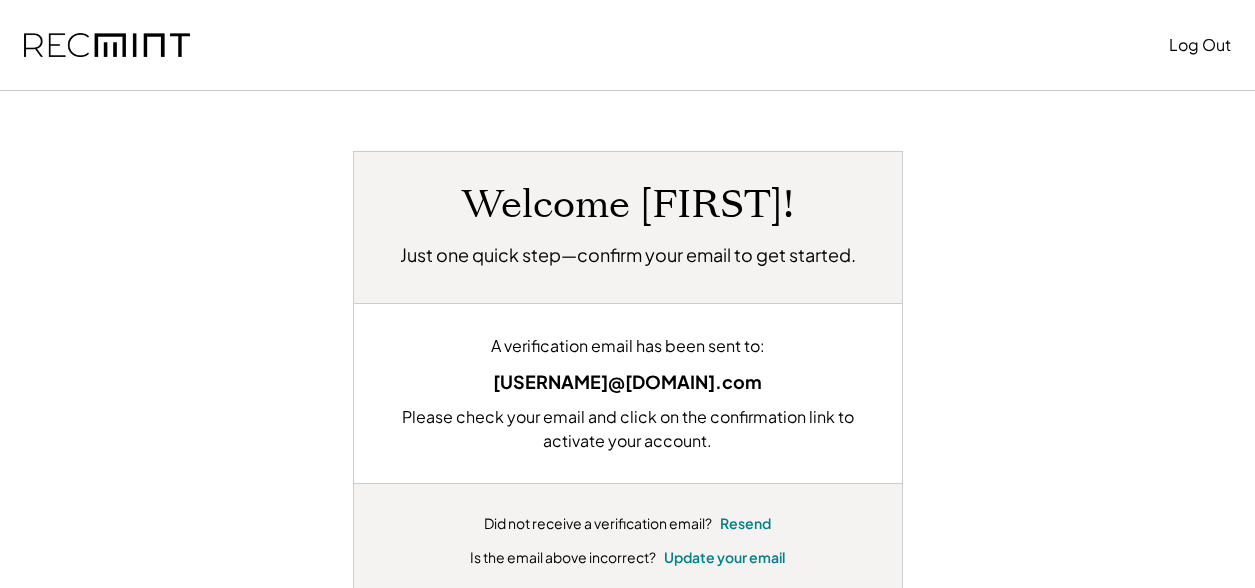scroll, scrollTop: 0, scrollLeft: 0, axis: both 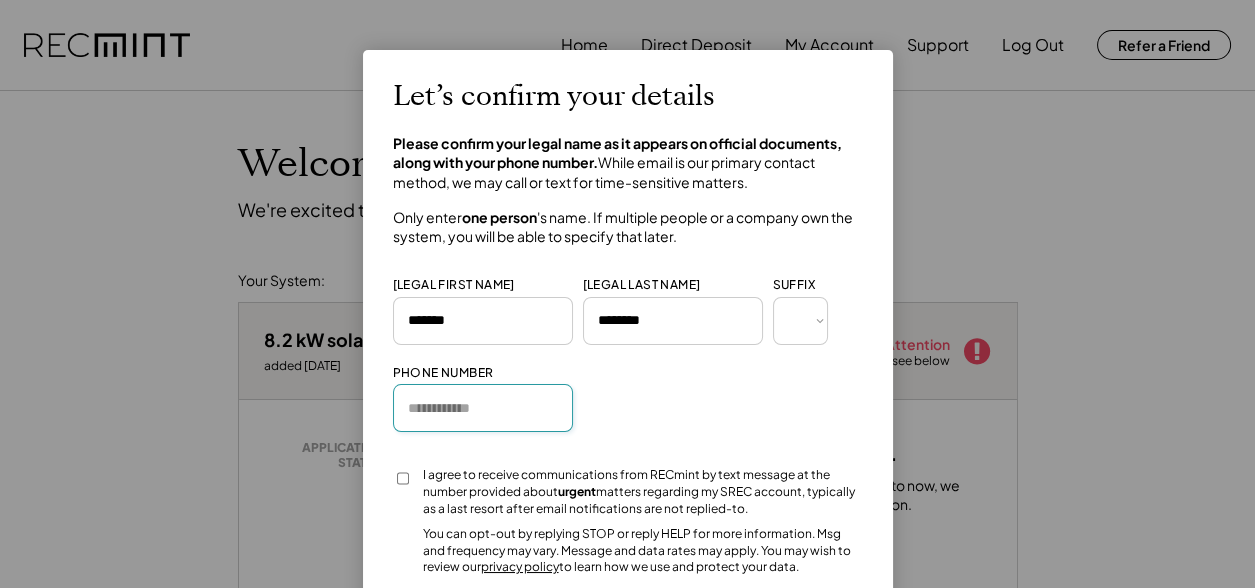 click at bounding box center [483, 408] 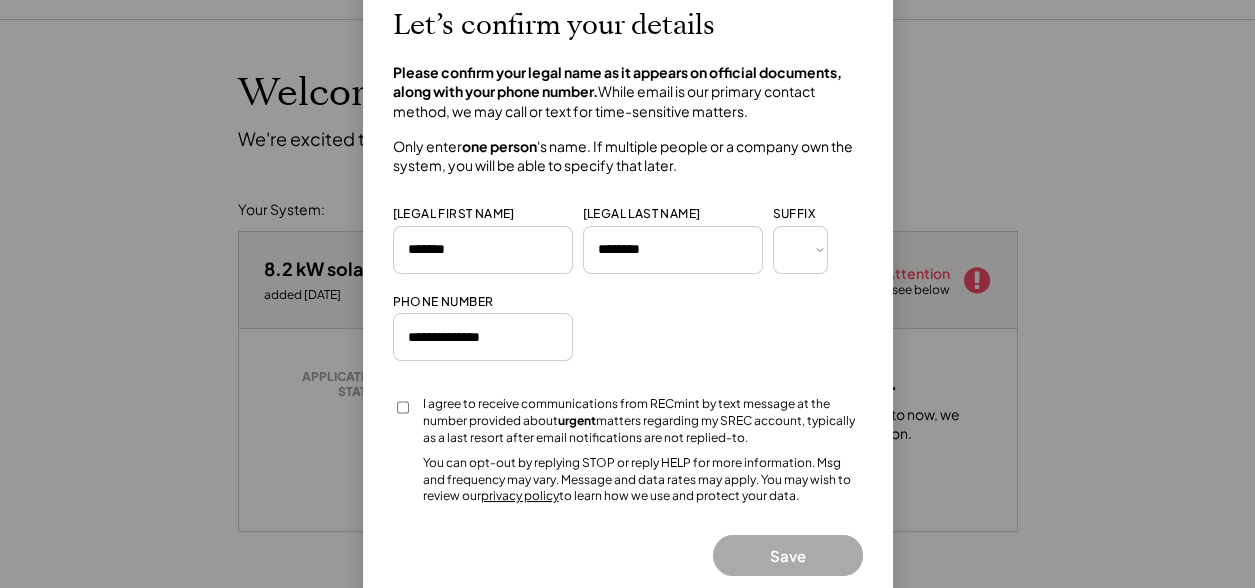 scroll, scrollTop: 99, scrollLeft: 0, axis: vertical 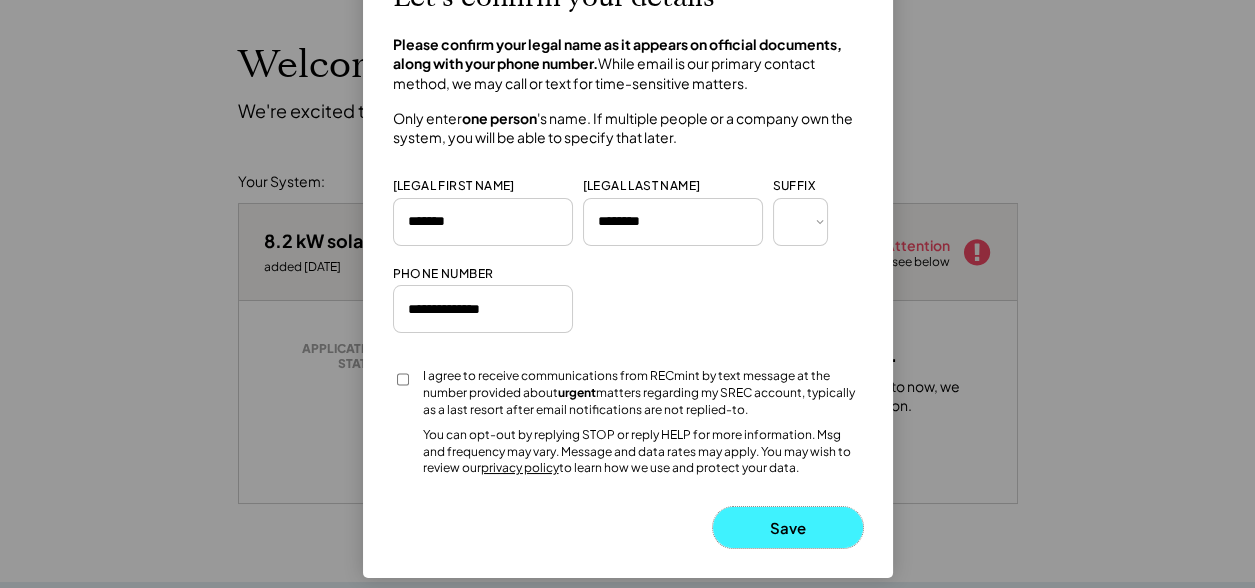click on "Save" at bounding box center [788, 527] 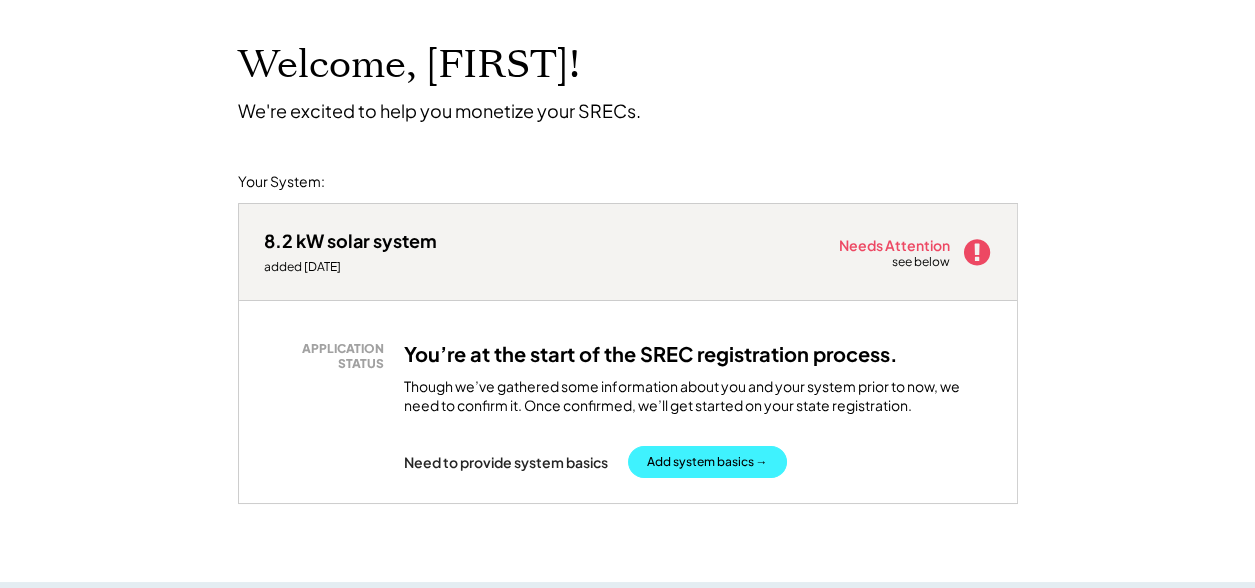 click on "Add system basics →" at bounding box center [707, 462] 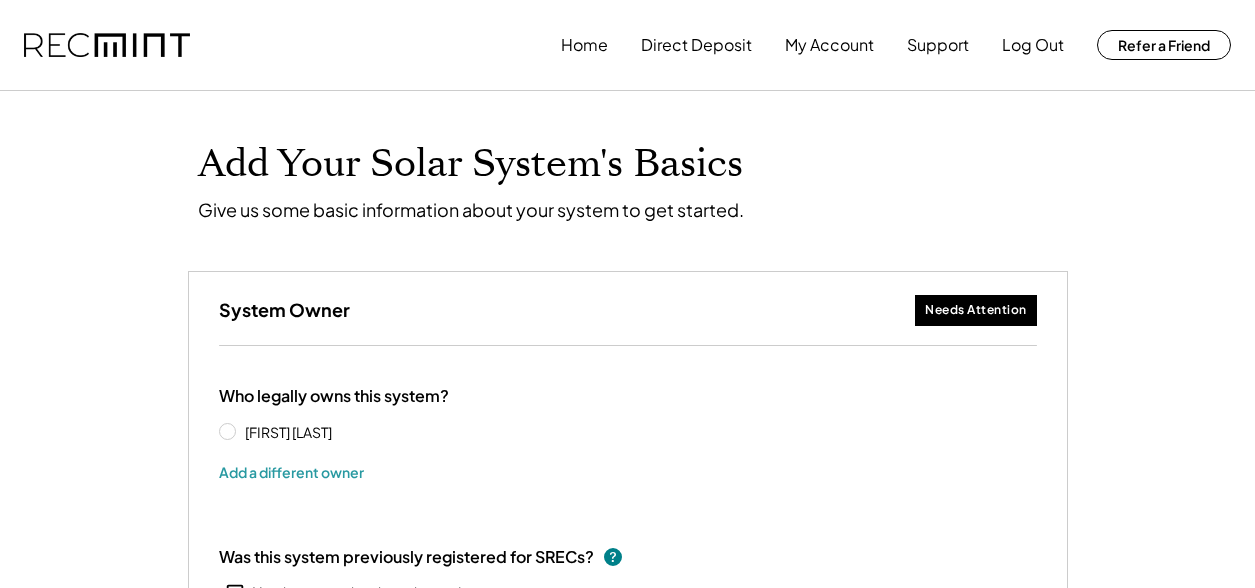 scroll, scrollTop: 0, scrollLeft: 0, axis: both 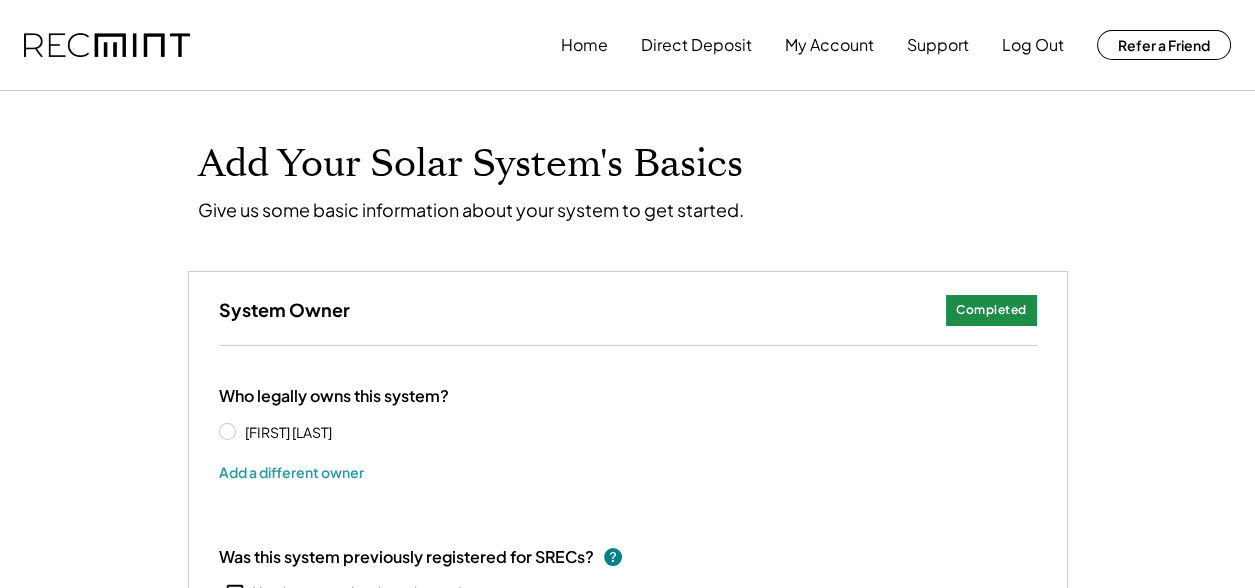 click on "[FIRST] [LAST]" at bounding box center (319, 432) 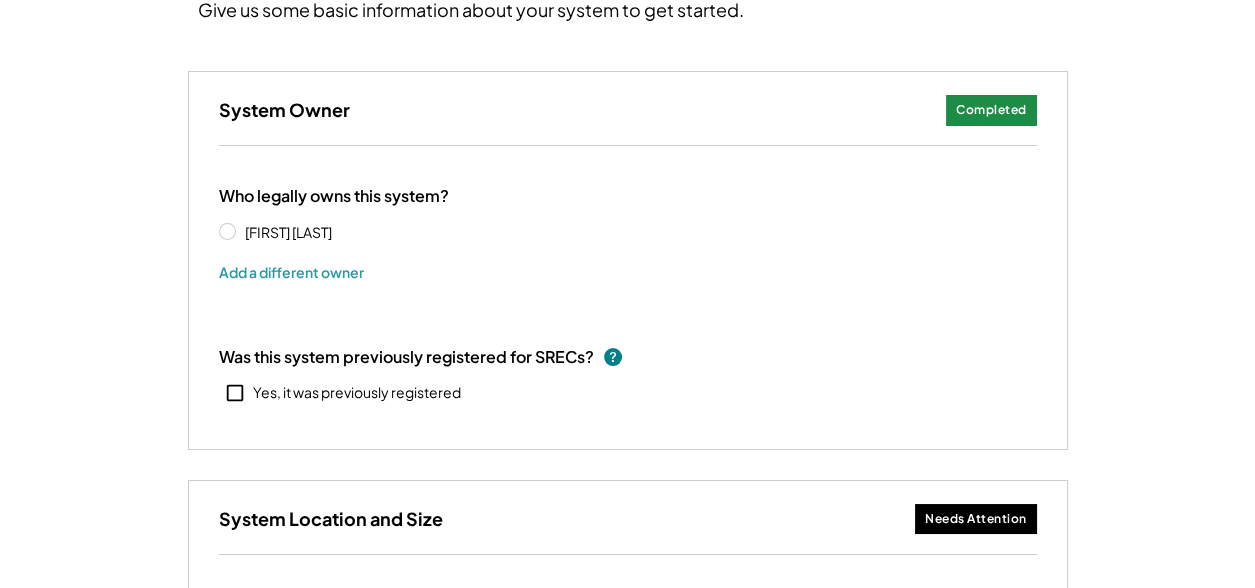 scroll, scrollTop: 300, scrollLeft: 0, axis: vertical 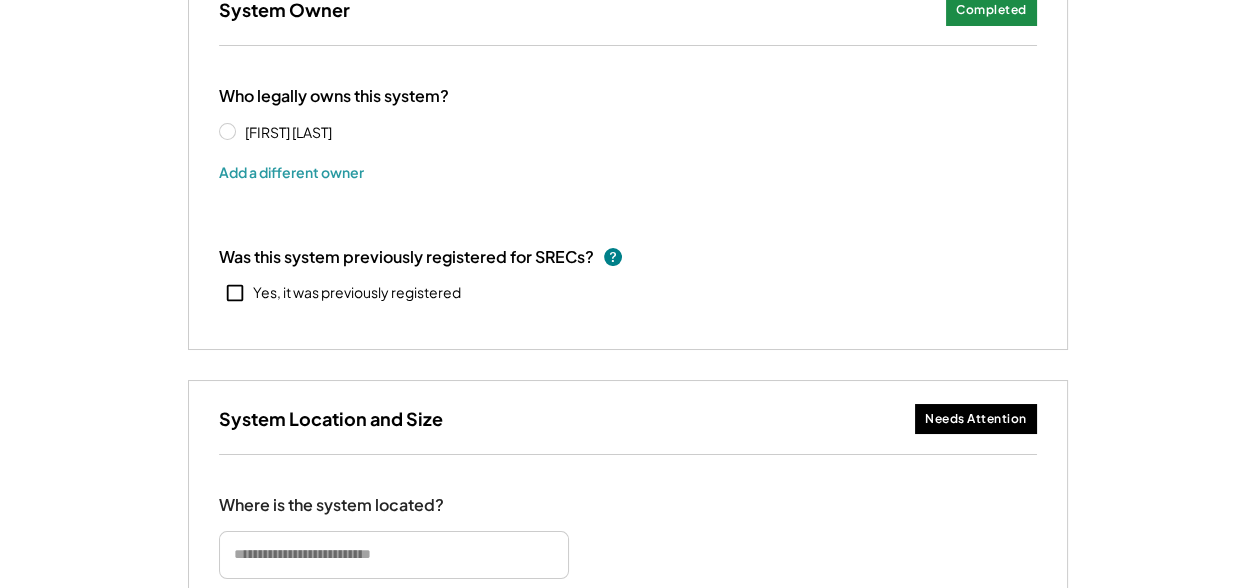 click on "Needs Attention" at bounding box center [976, 419] 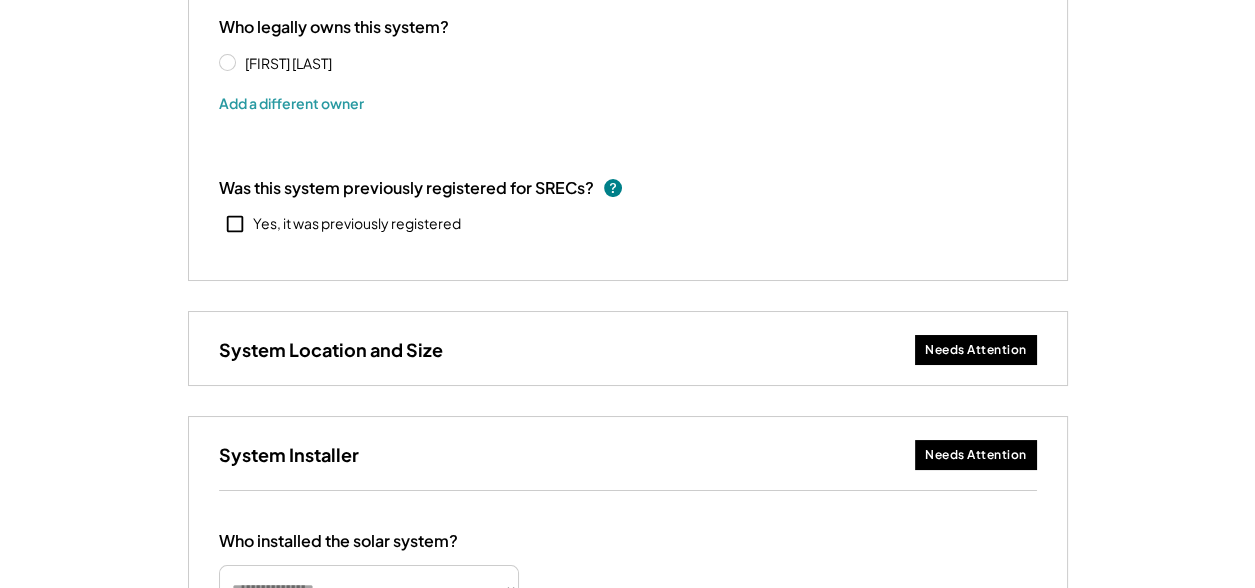 scroll, scrollTop: 400, scrollLeft: 0, axis: vertical 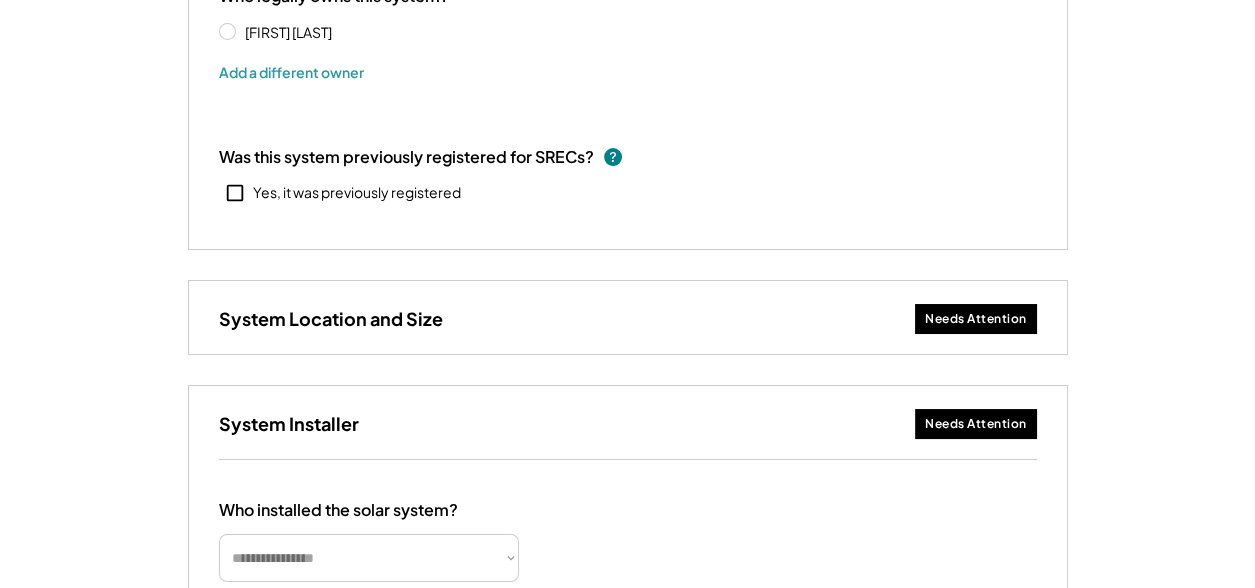 click on "**********" at bounding box center (369, 558) 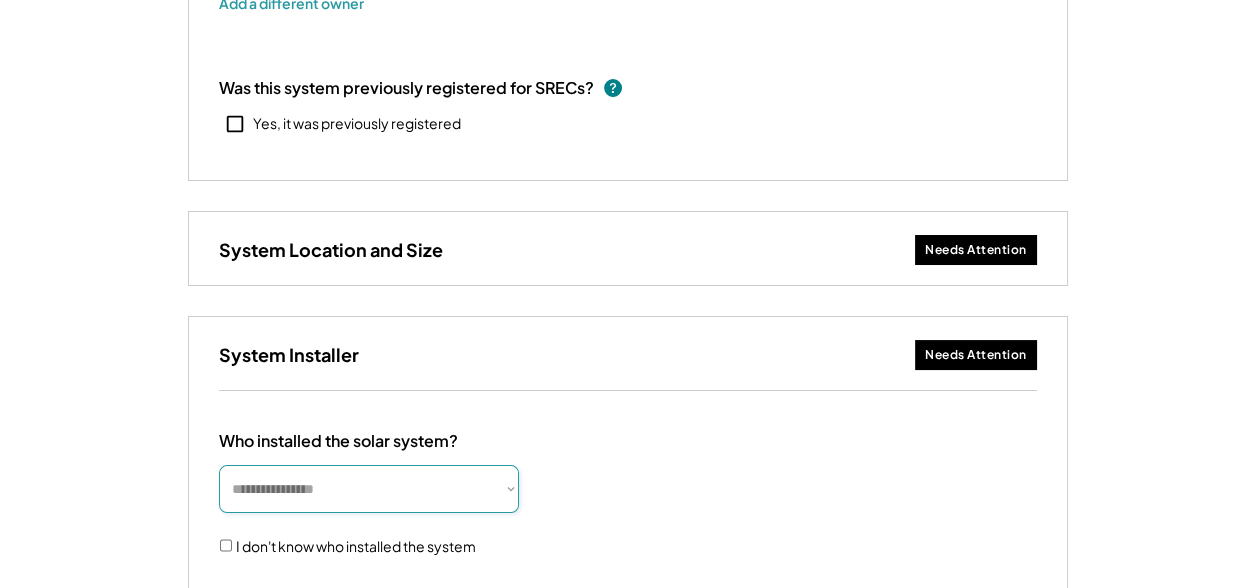 scroll, scrollTop: 600, scrollLeft: 0, axis: vertical 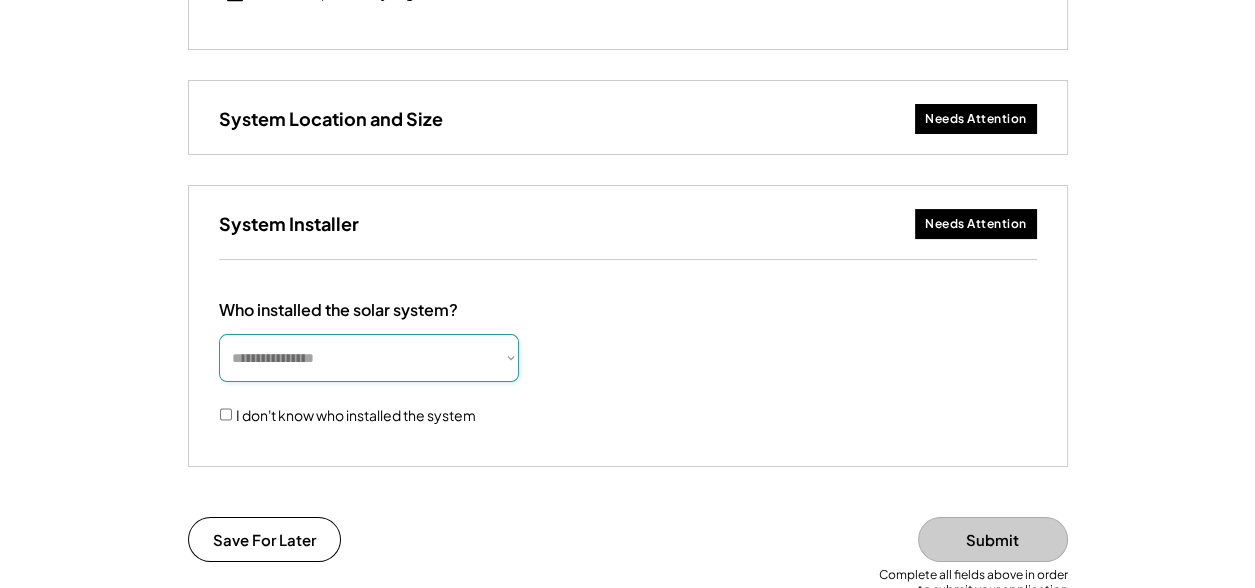 click on "**********" at bounding box center [369, 358] 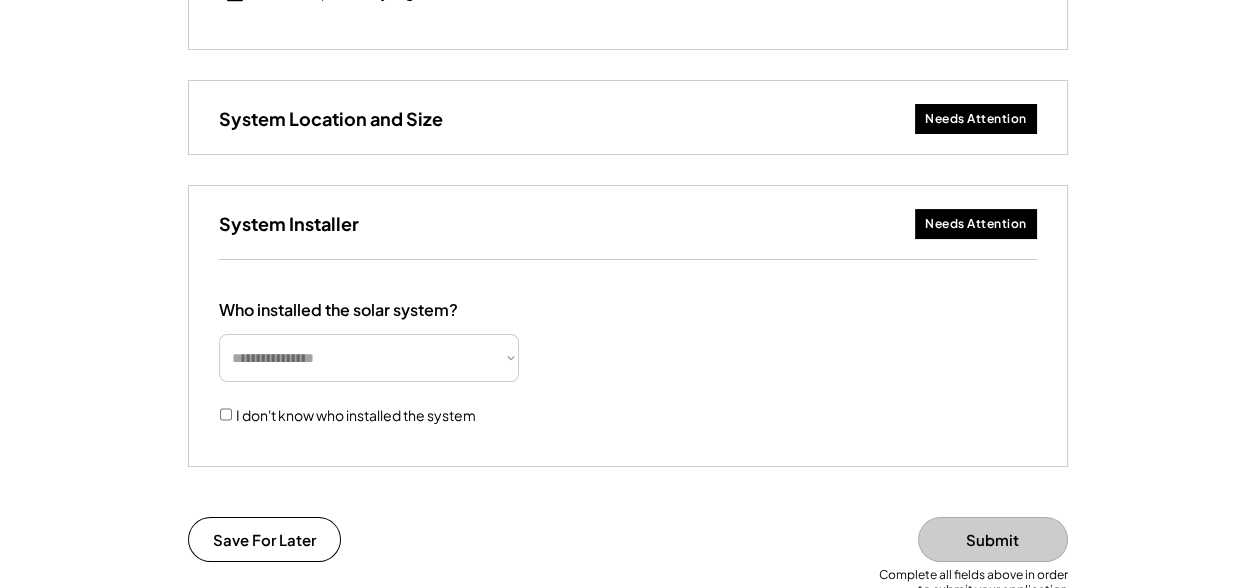 click on "Needs Attention" at bounding box center (976, 224) 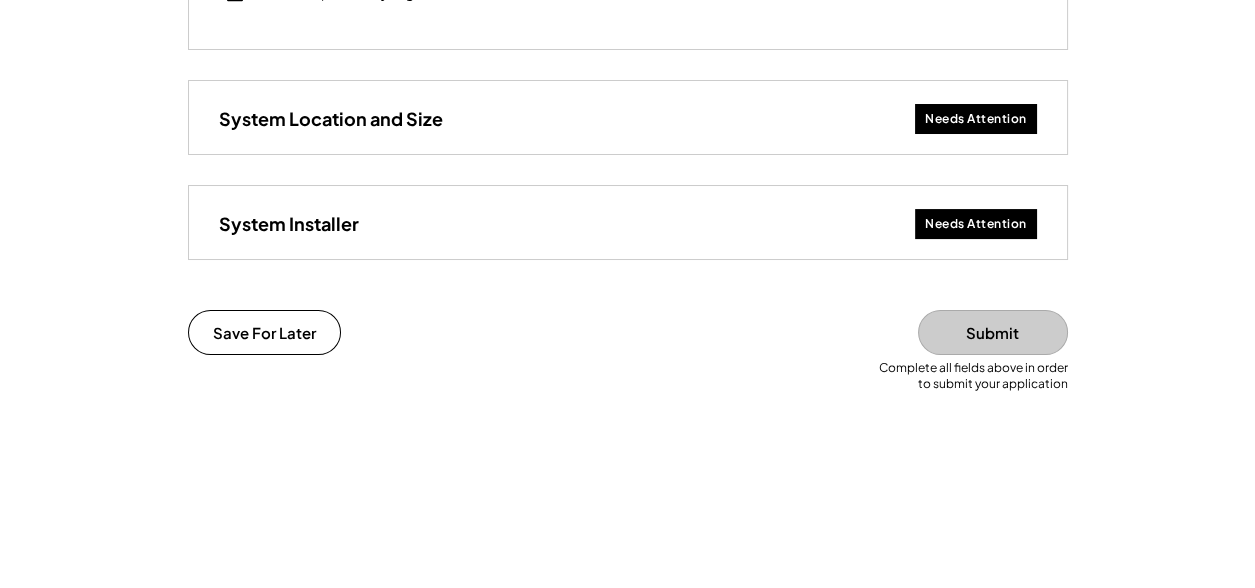 click on "Needs Attention" at bounding box center [976, 224] 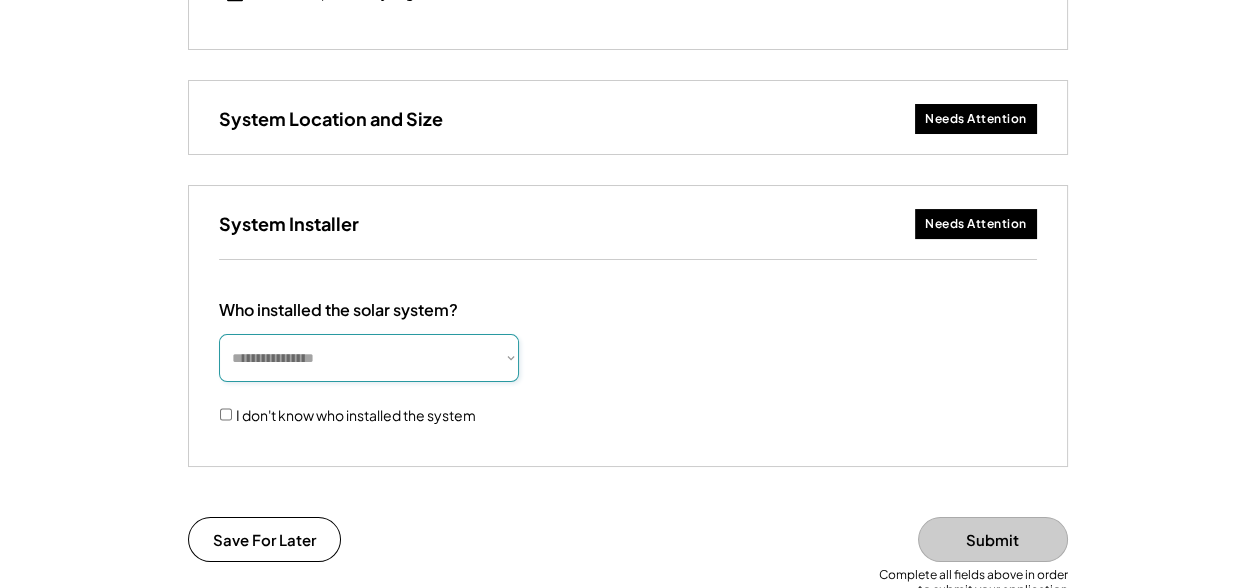click on "**********" at bounding box center (369, 358) 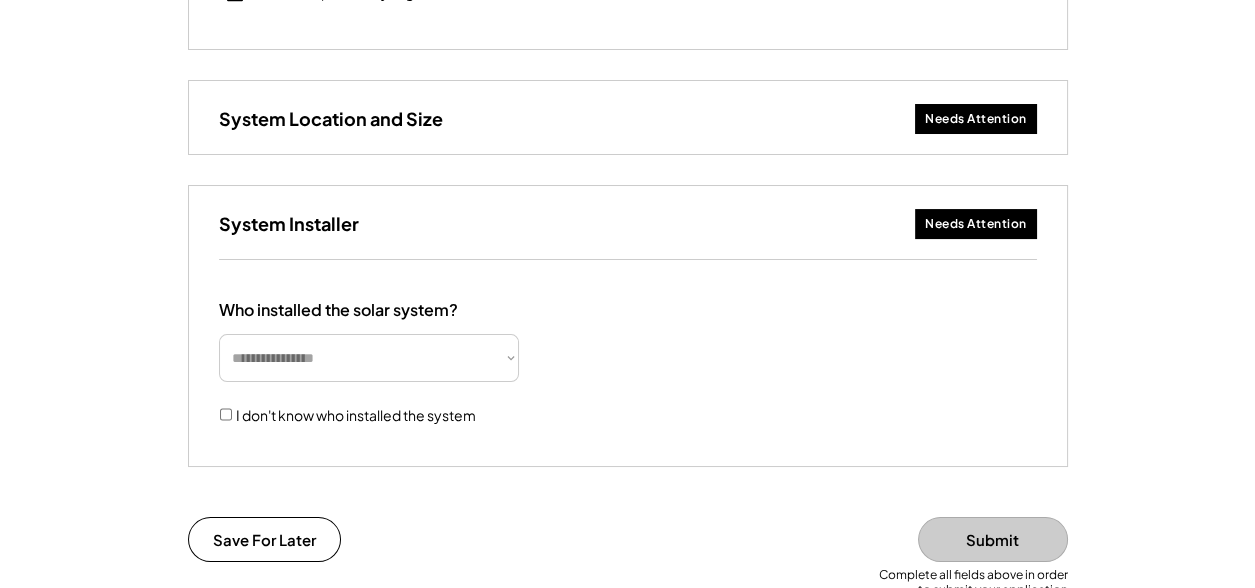 click on "Who installed the solar system?" at bounding box center (338, 310) 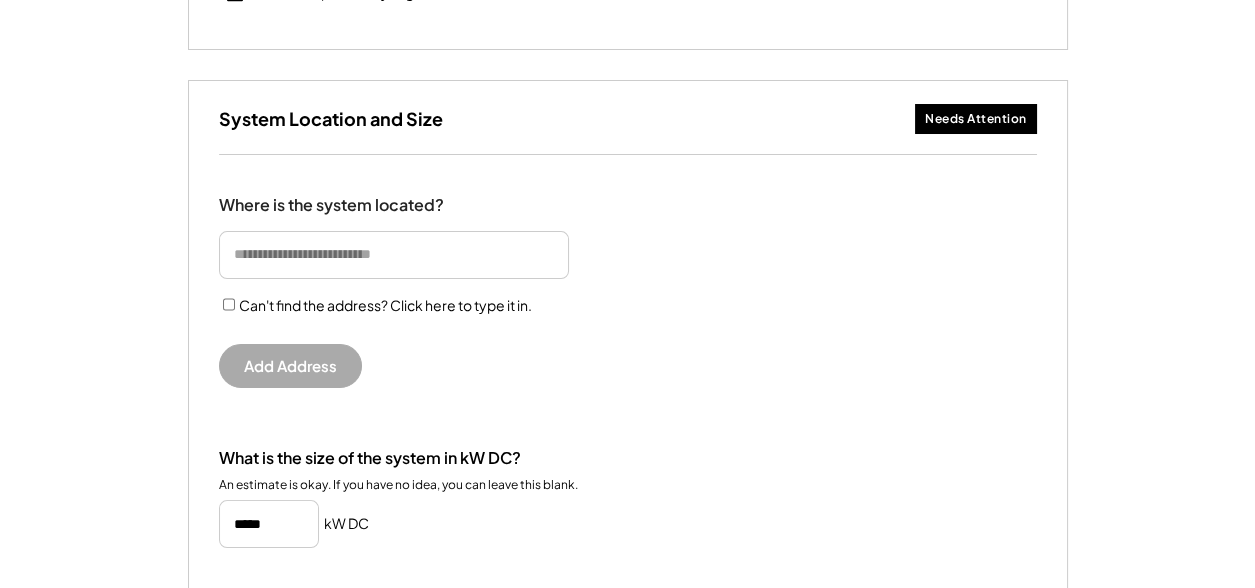 click at bounding box center [394, 255] 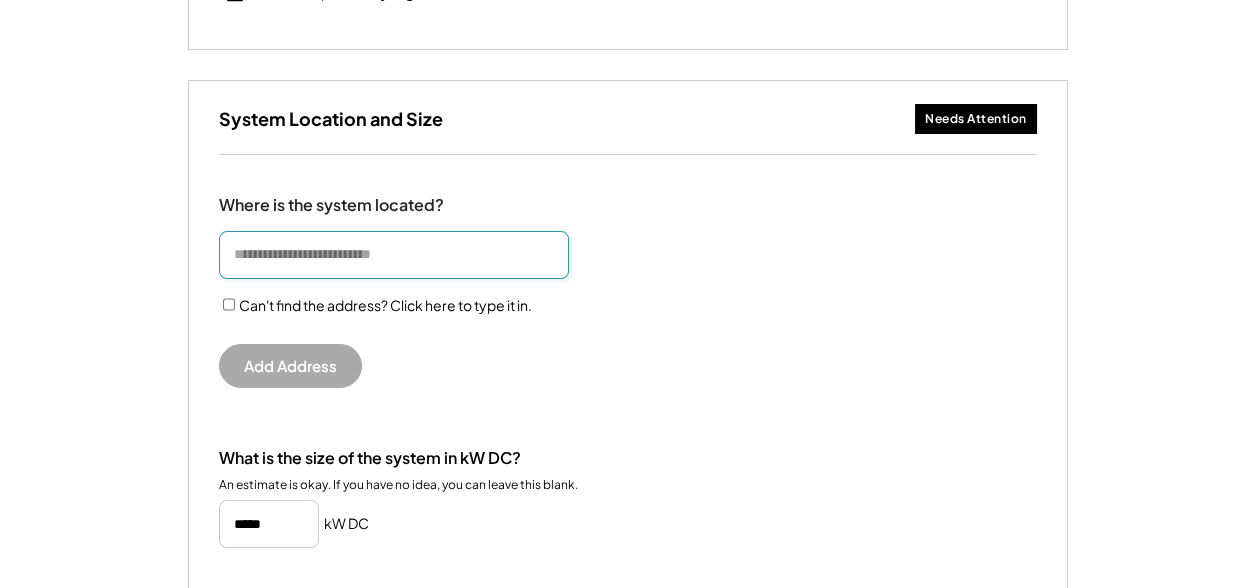 type on "**********" 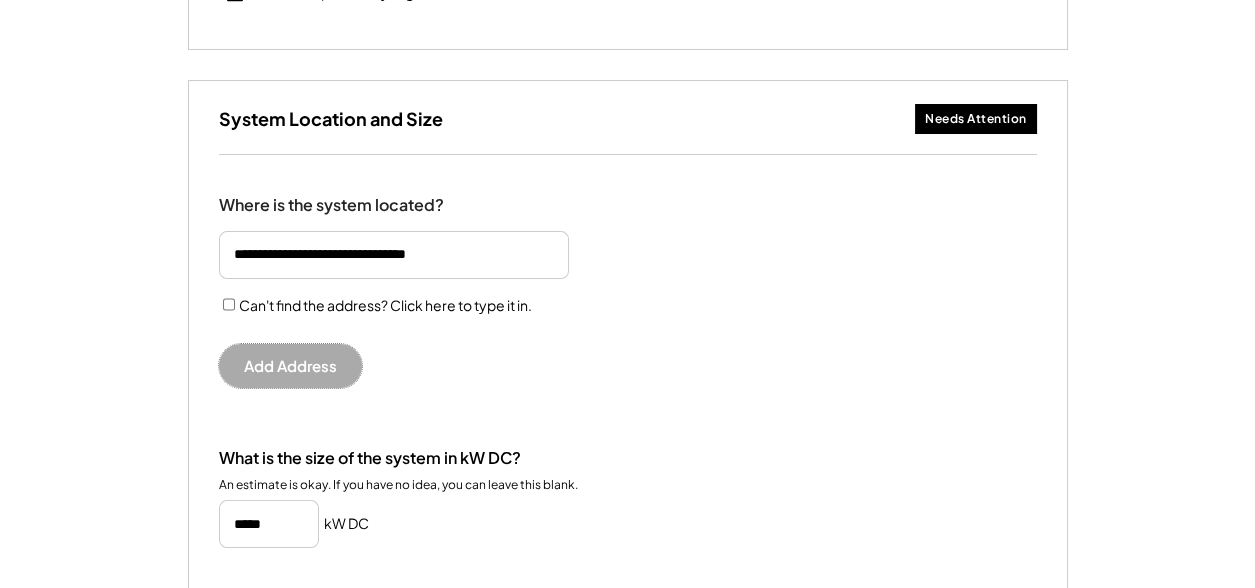 click on "Add Address" at bounding box center [290, 366] 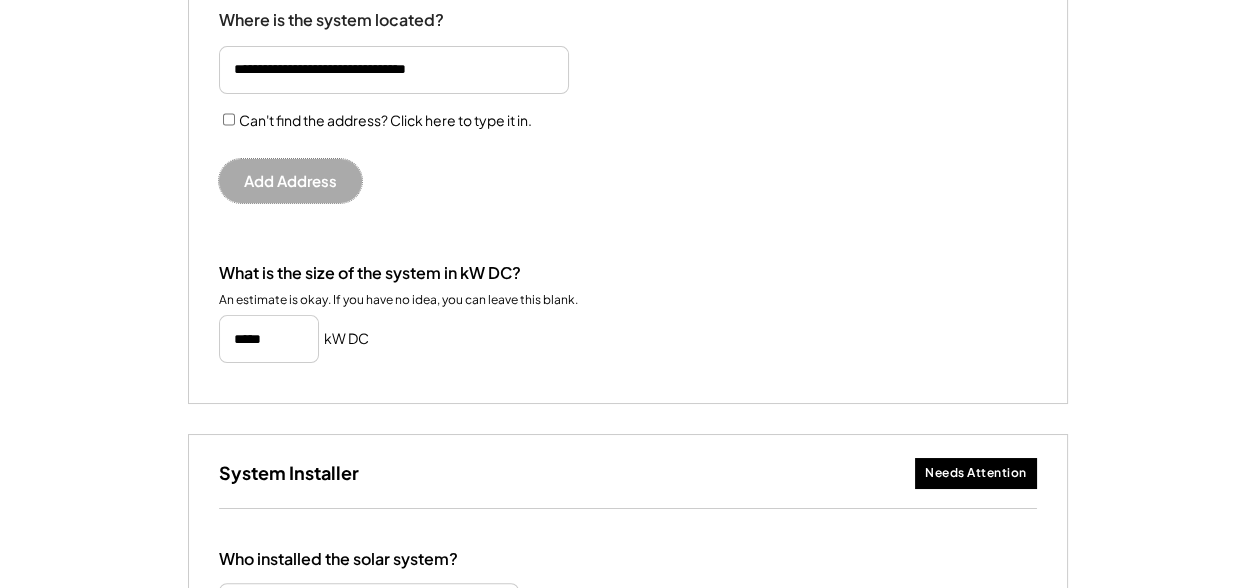 scroll, scrollTop: 899, scrollLeft: 0, axis: vertical 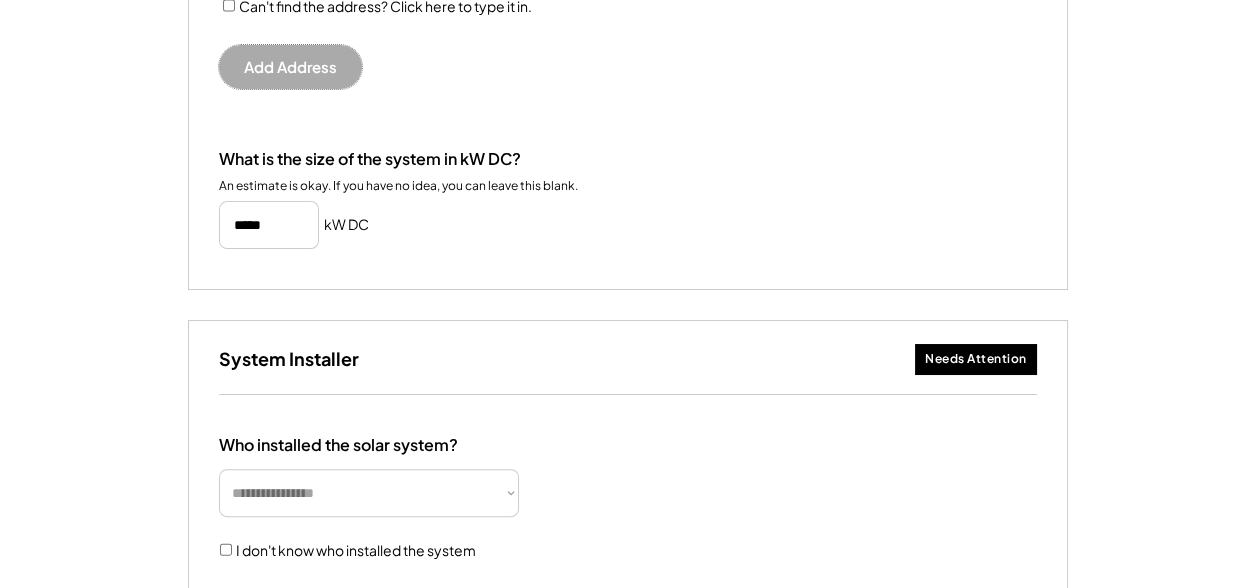 click on "System Installer" at bounding box center (289, 358) 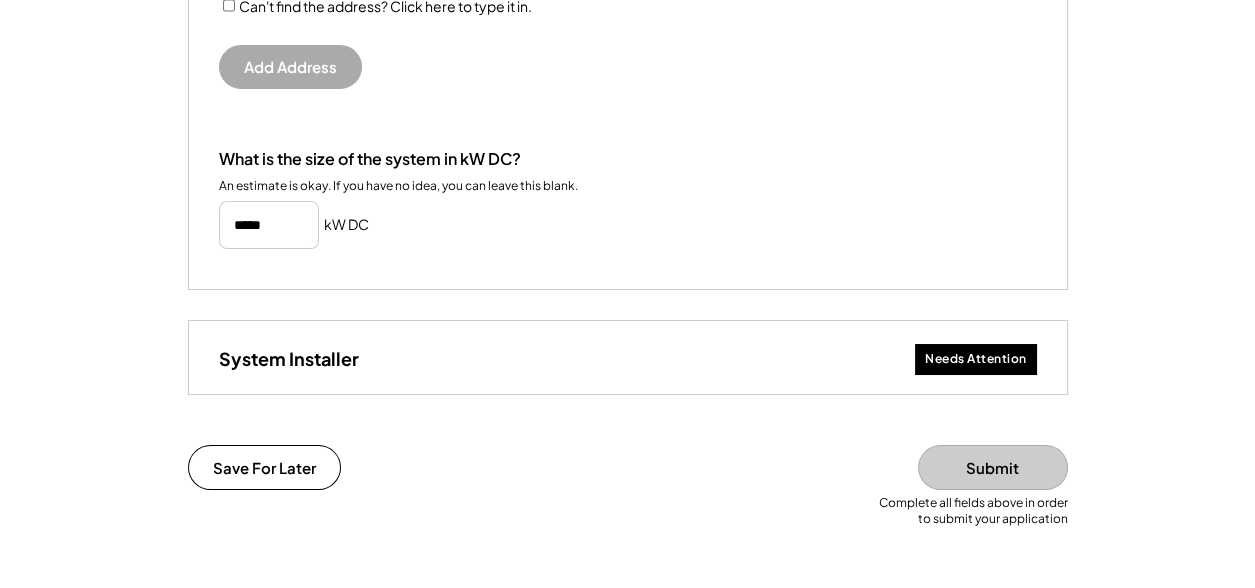 click on "Needs Attention" at bounding box center [976, 359] 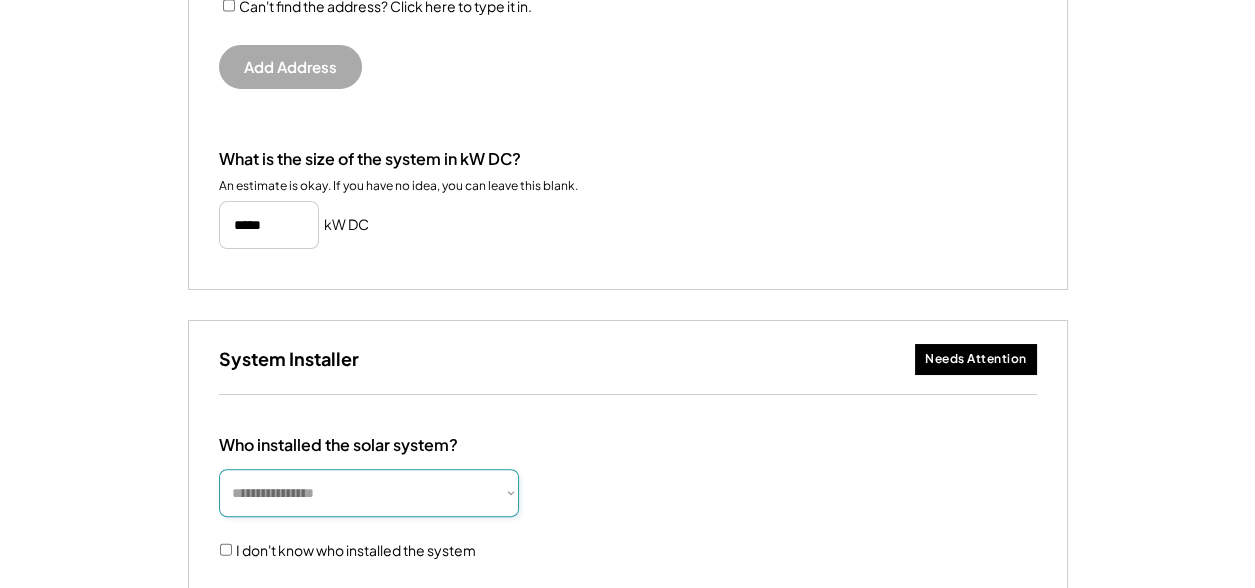click on "**********" at bounding box center [369, 493] 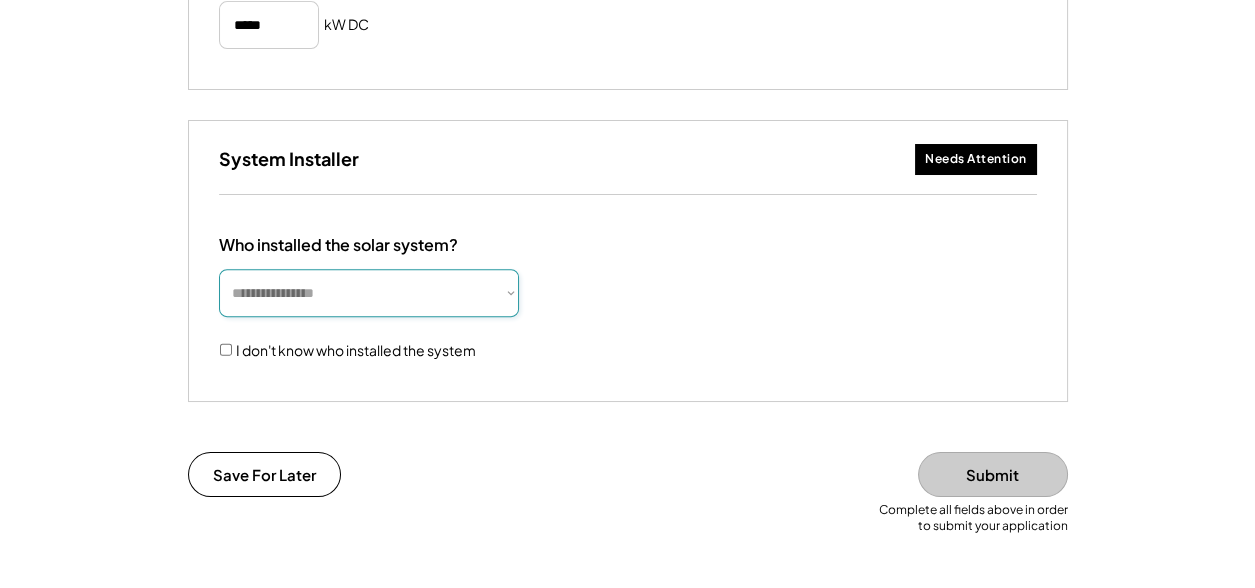 scroll, scrollTop: 1100, scrollLeft: 0, axis: vertical 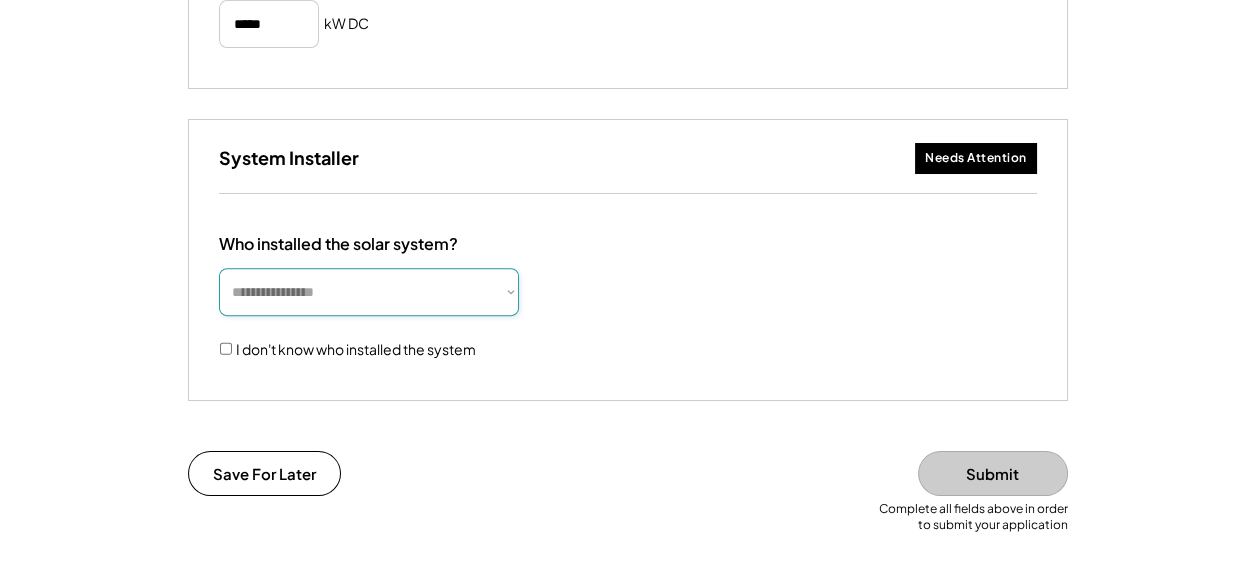 click on "**********" at bounding box center [369, 292] 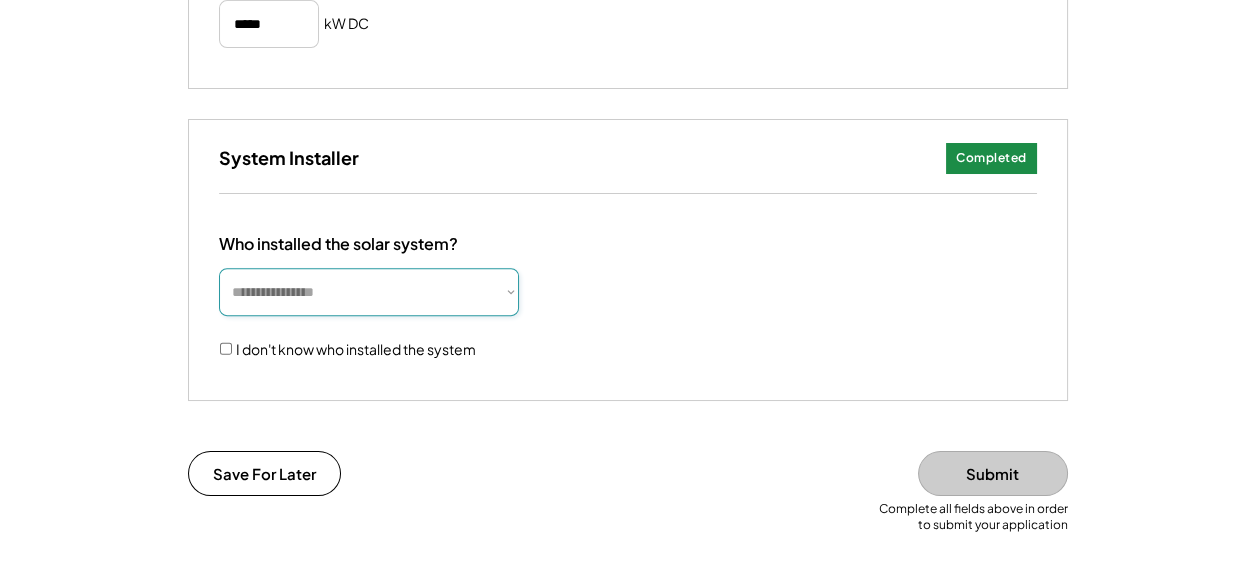 click on "**********" at bounding box center (369, 292) 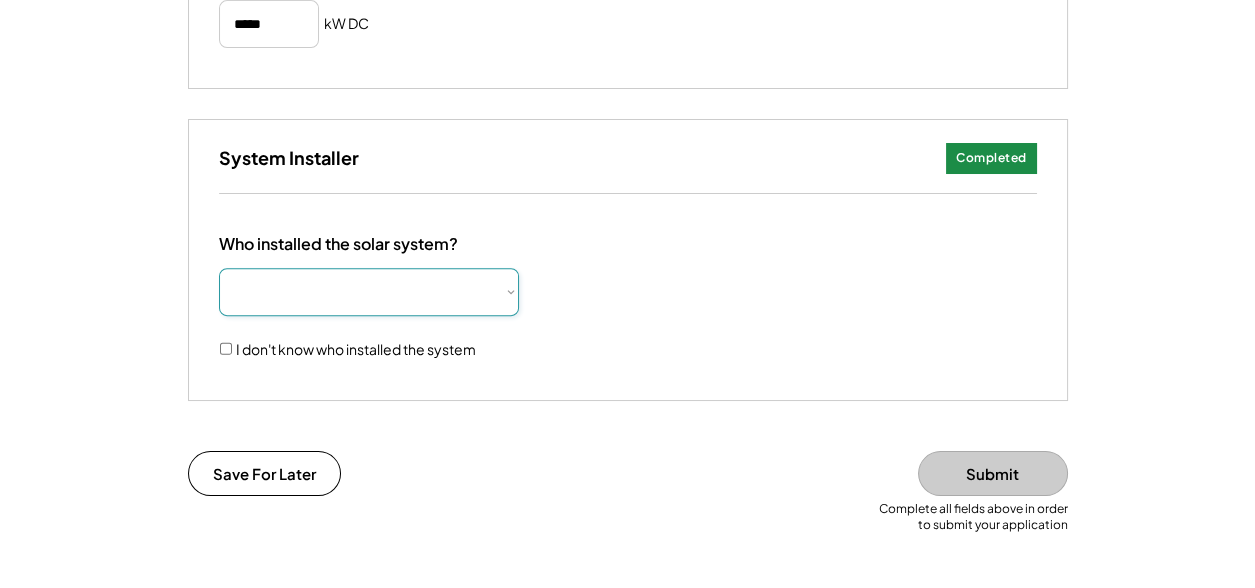 click on "**********" at bounding box center [369, 292] 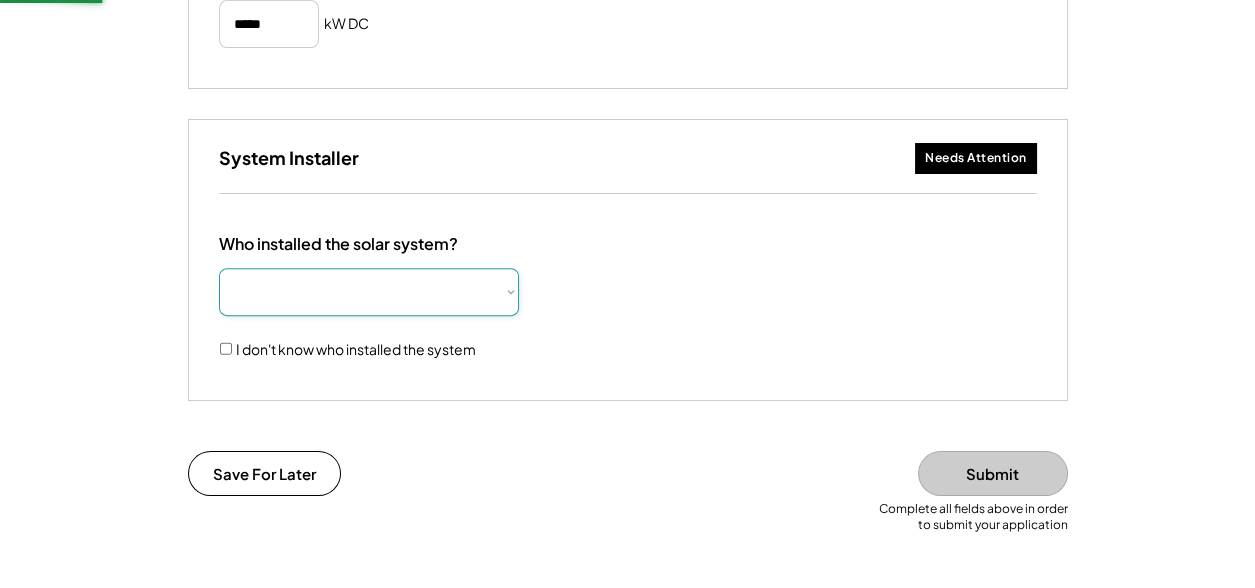 click on "**********" at bounding box center [369, 292] 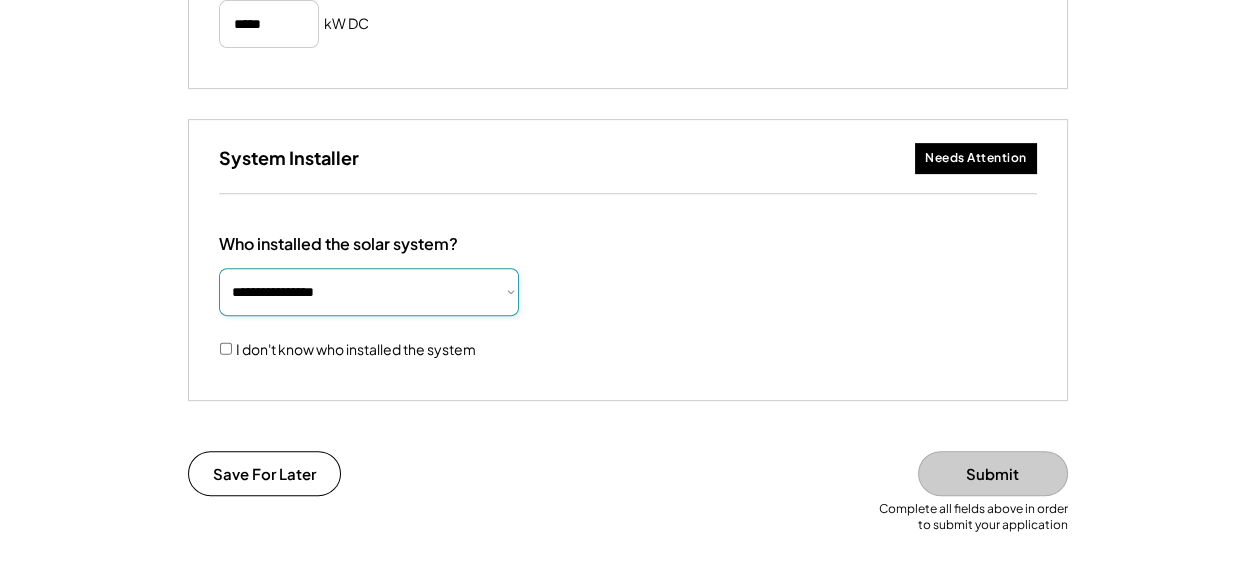 click on "**********" at bounding box center [369, 292] 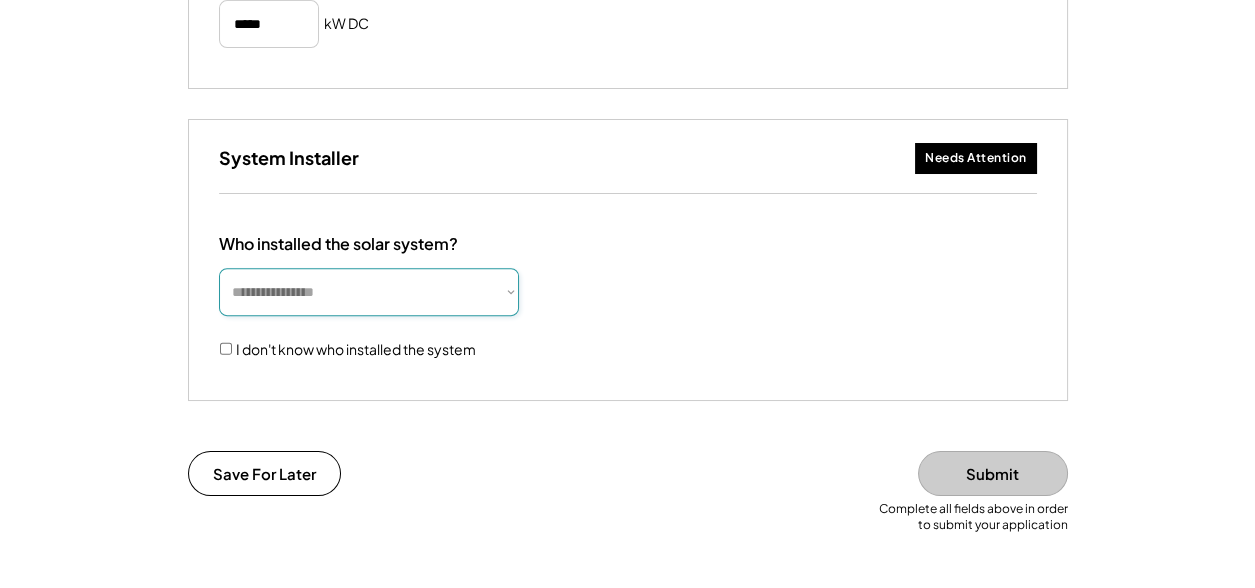 click on "**********" at bounding box center (369, 292) 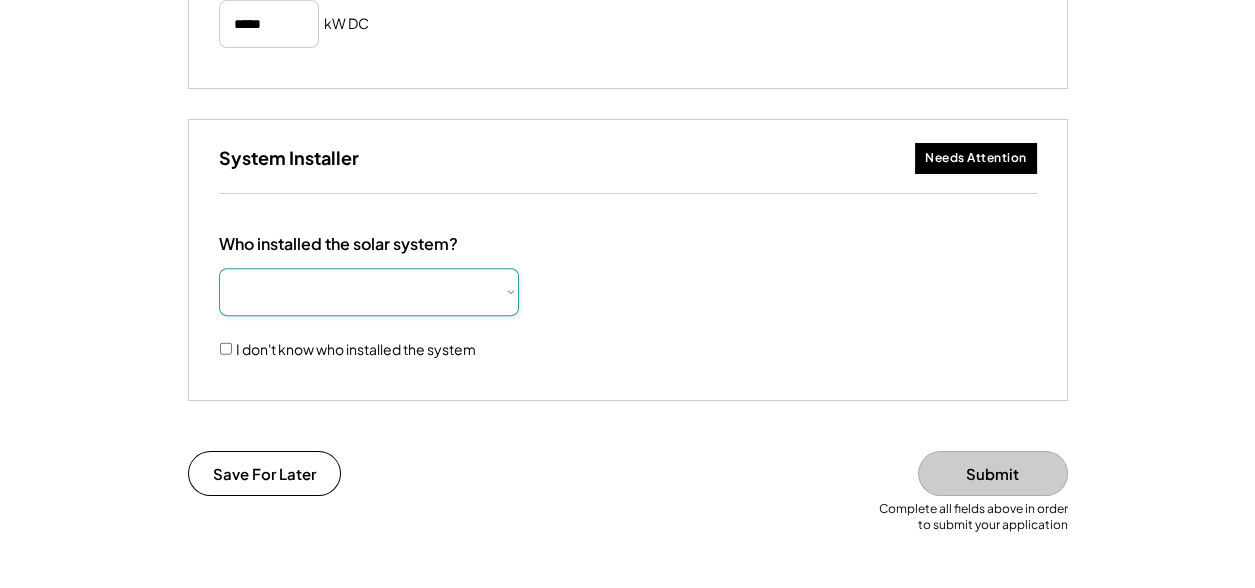 click on "**********" at bounding box center [369, 292] 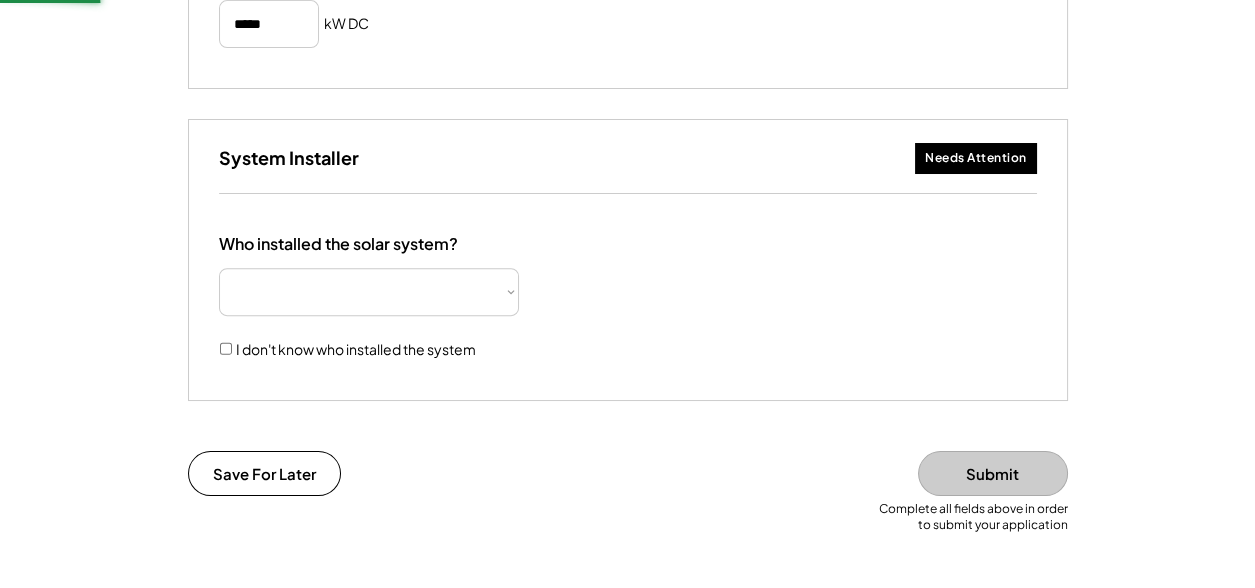 click on "**********" at bounding box center [628, 297] 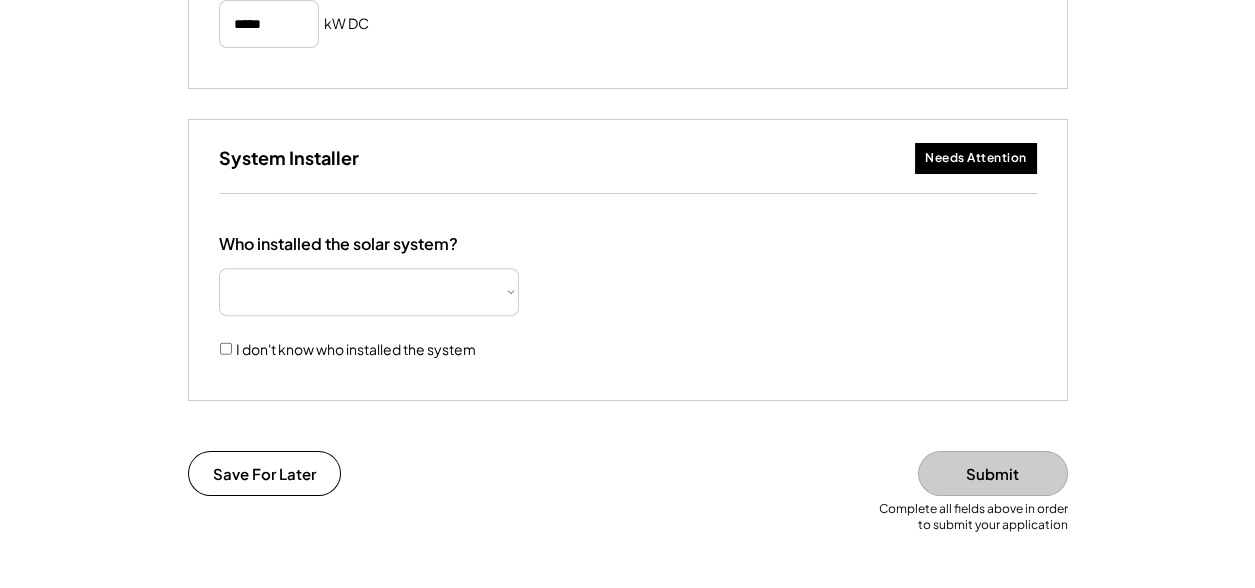 click on "**********" at bounding box center (369, 292) 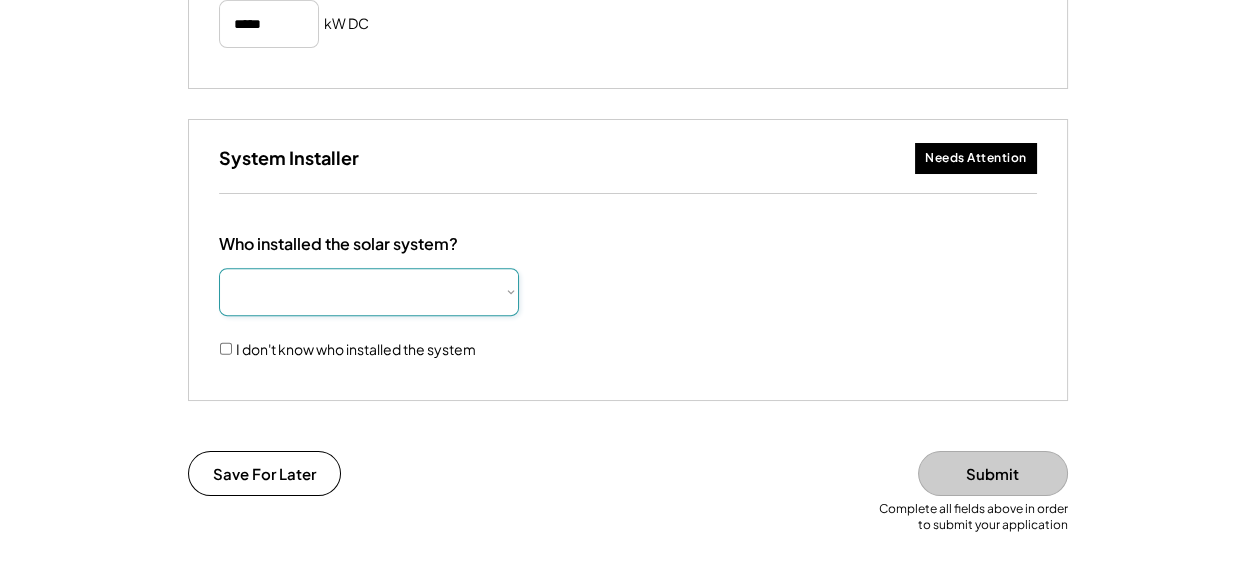 click on "**********" at bounding box center [369, 292] 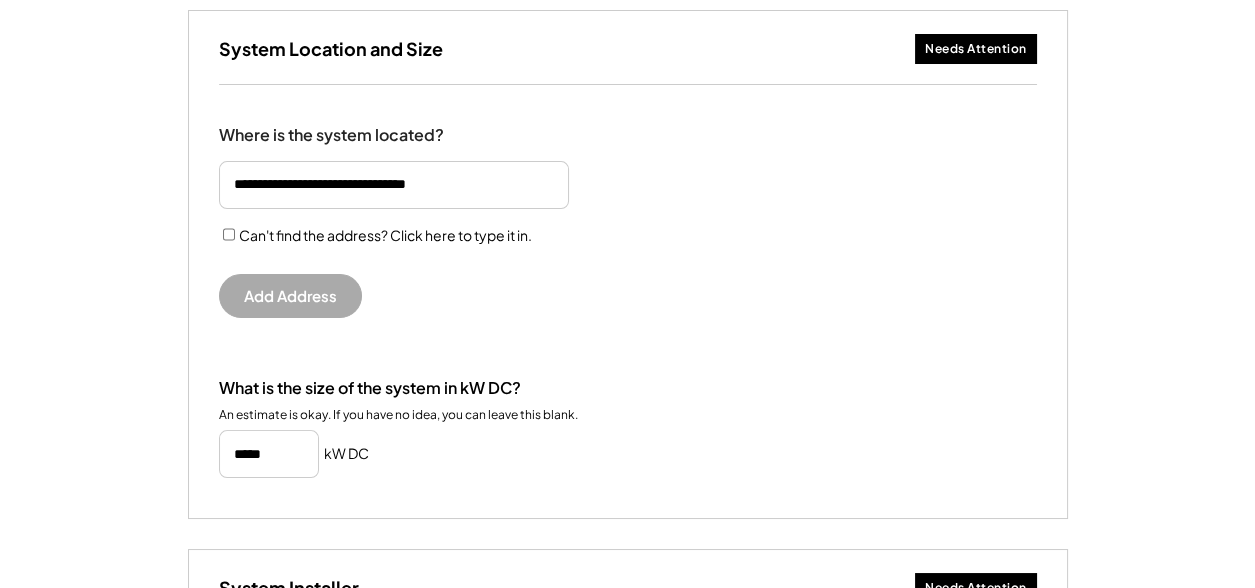 scroll, scrollTop: 700, scrollLeft: 0, axis: vertical 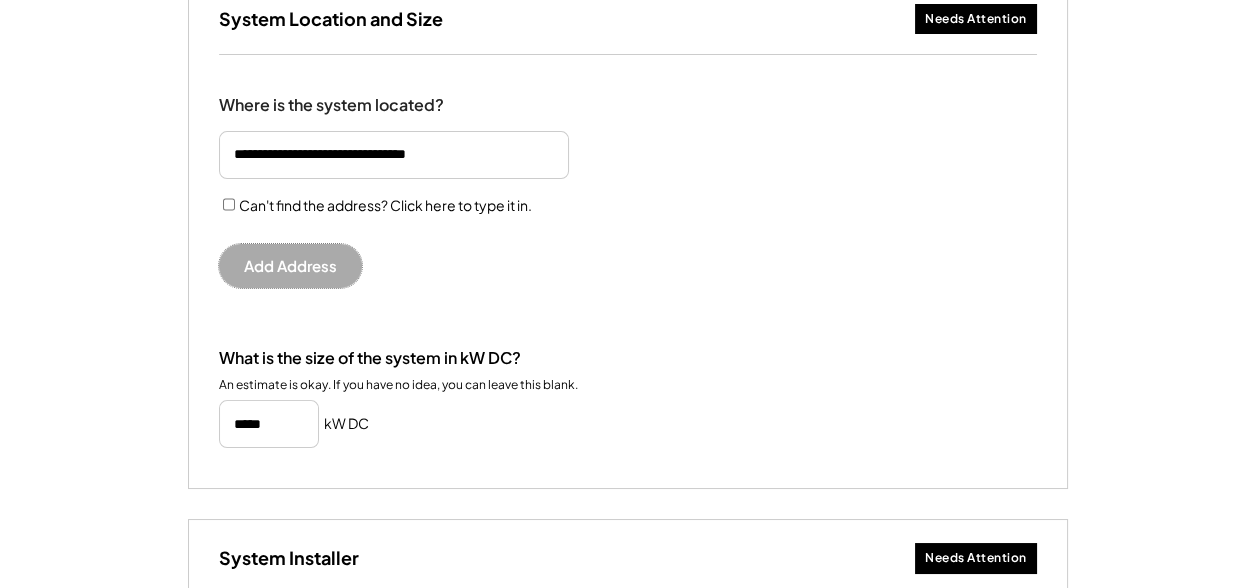 click on "Add Address" at bounding box center [290, 266] 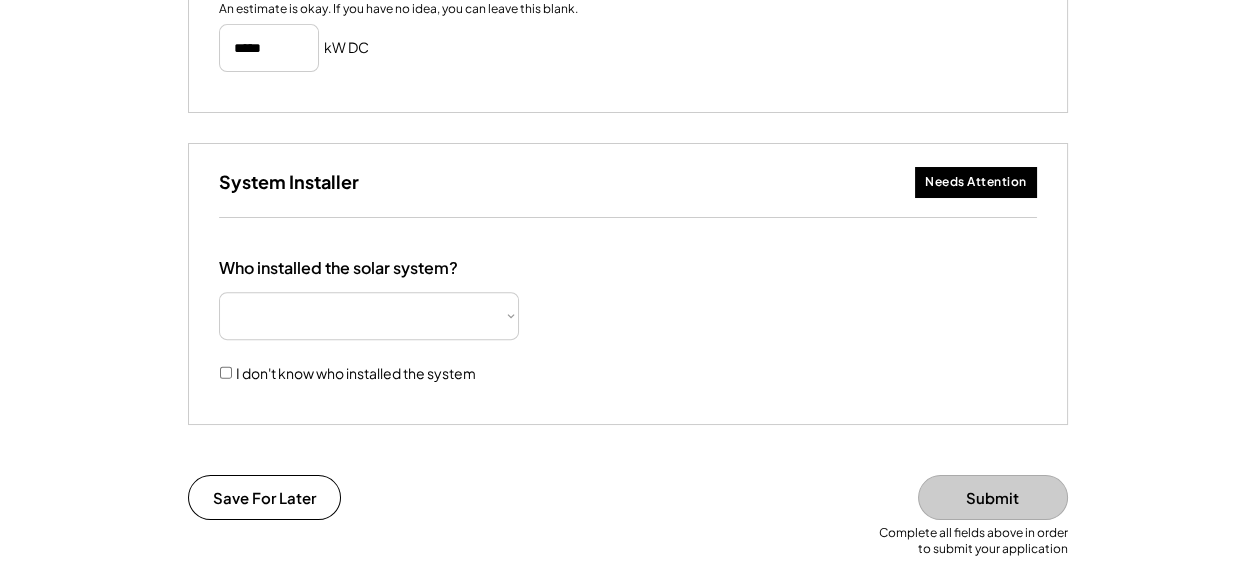 scroll, scrollTop: 1100, scrollLeft: 0, axis: vertical 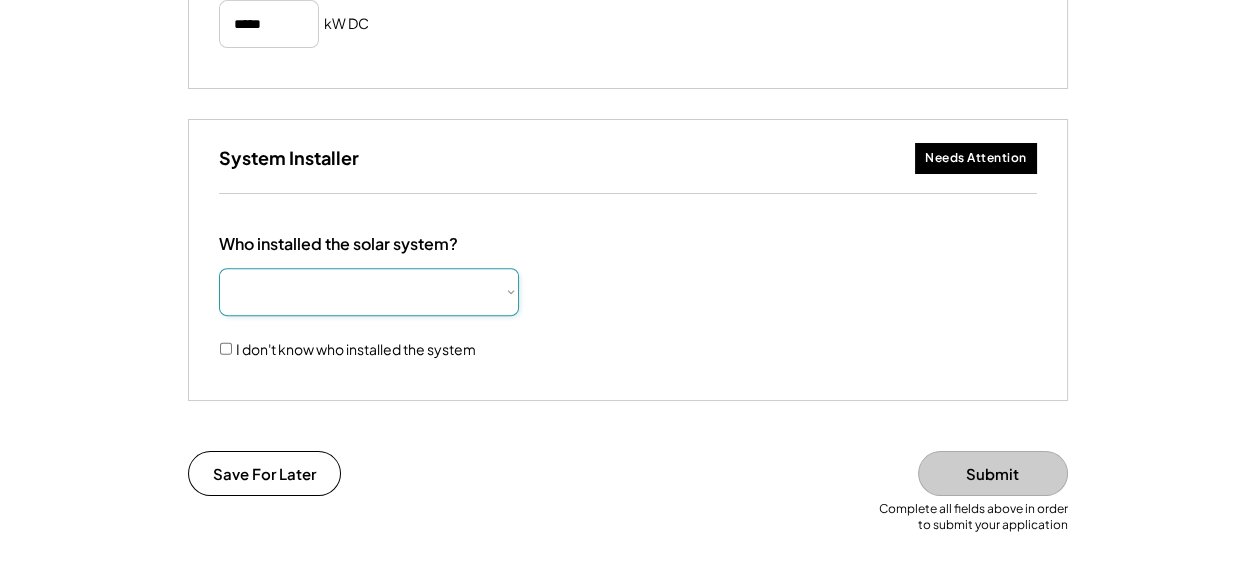 click on "**********" at bounding box center (369, 292) 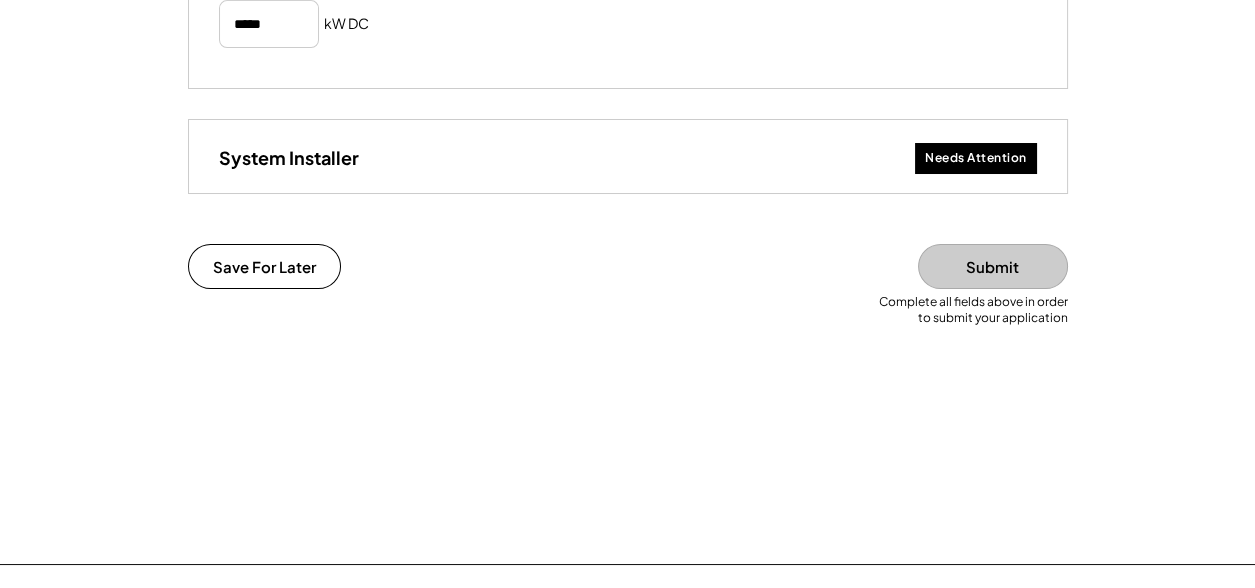 click on "Needs Attention" at bounding box center [976, 158] 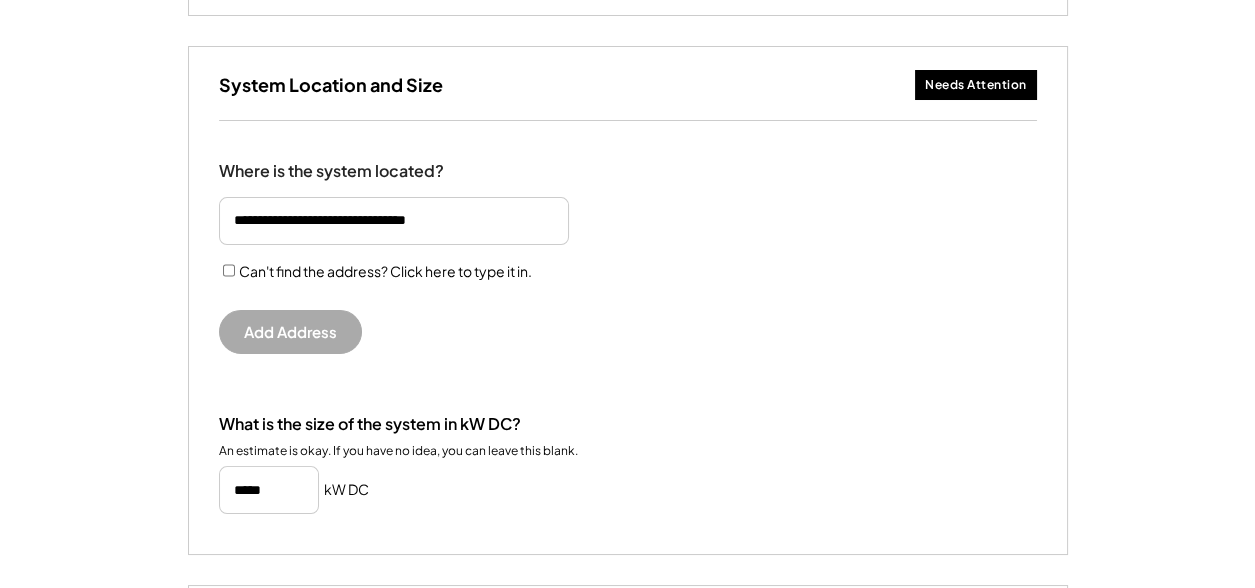 scroll, scrollTop: 899, scrollLeft: 0, axis: vertical 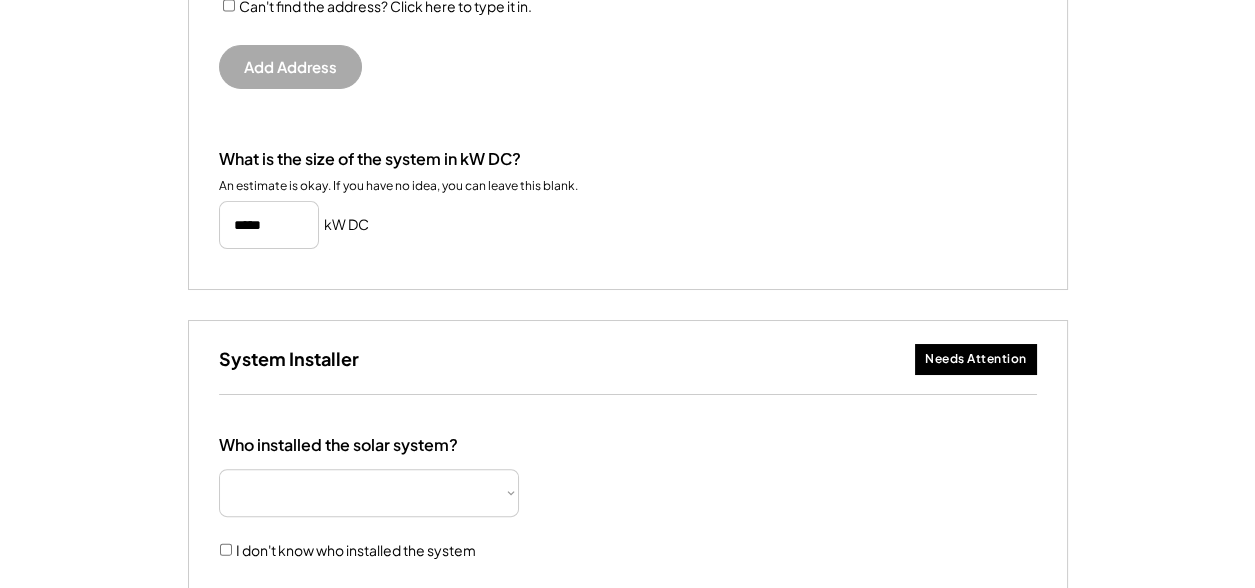 click on "Needs Attention" at bounding box center (976, 359) 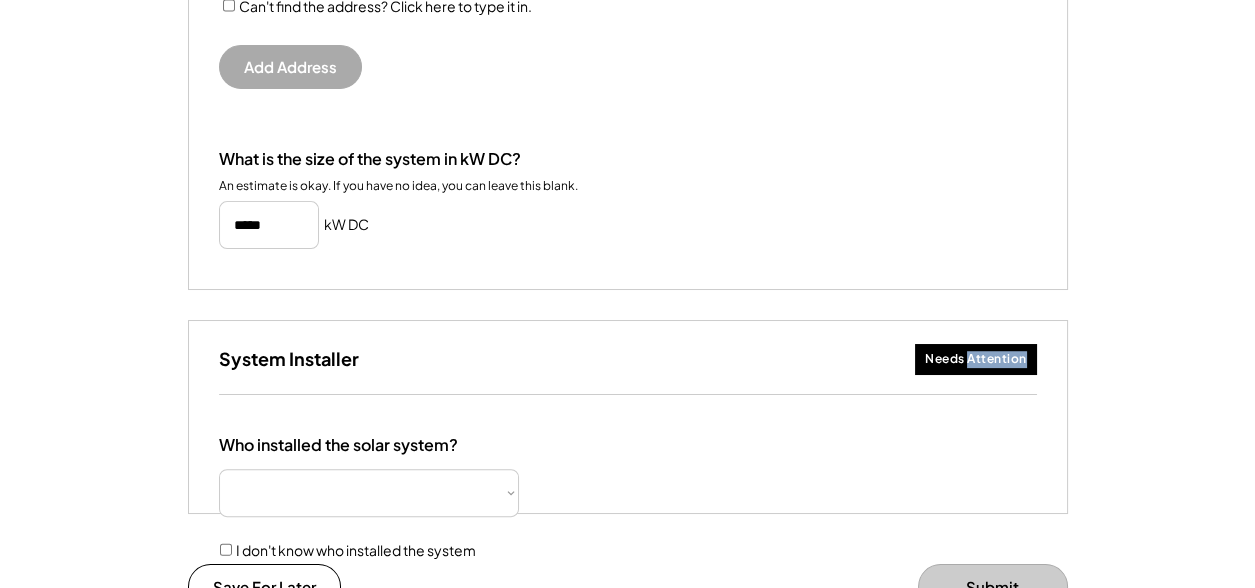 click on "Needs Attention" at bounding box center [976, 359] 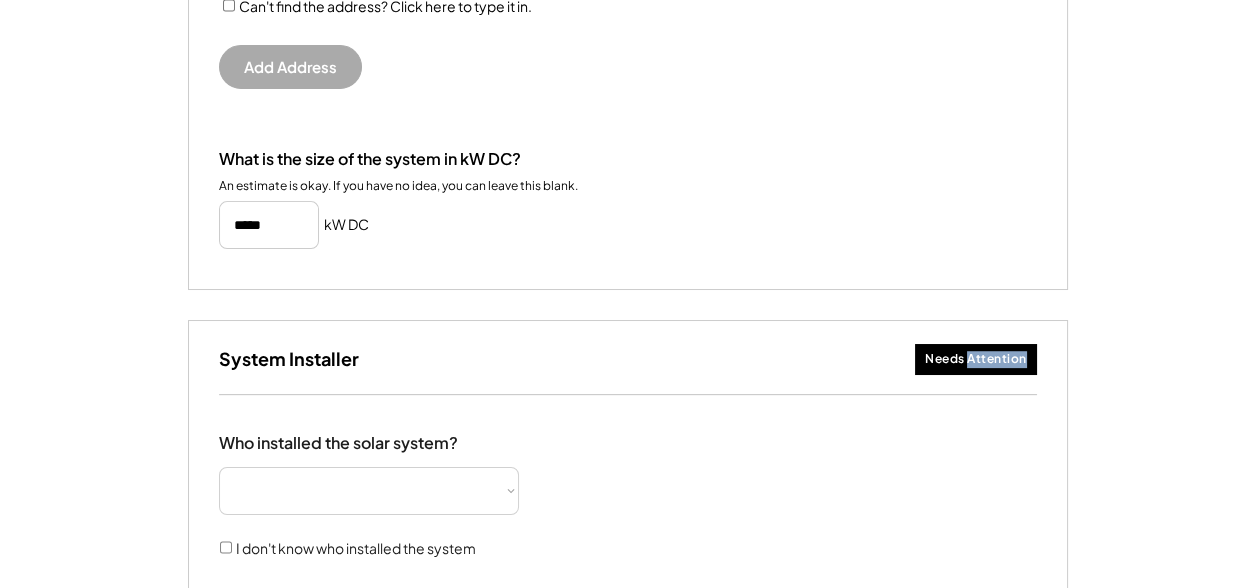 click on "Needs Attention" at bounding box center (976, 359) 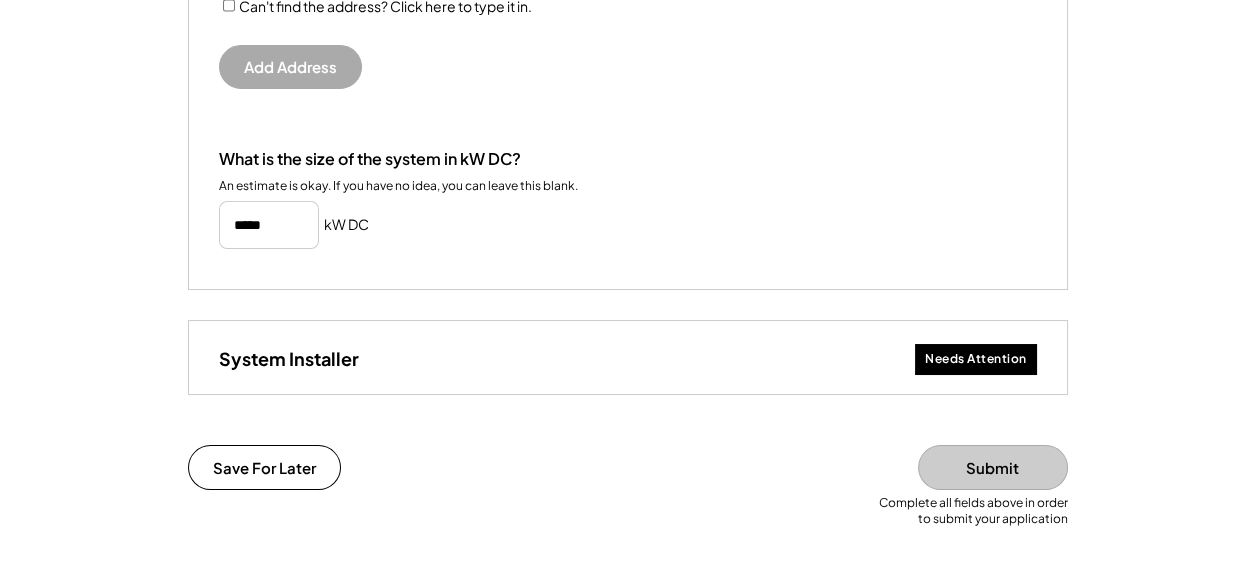 click on "Needs Attention" at bounding box center (976, 359) 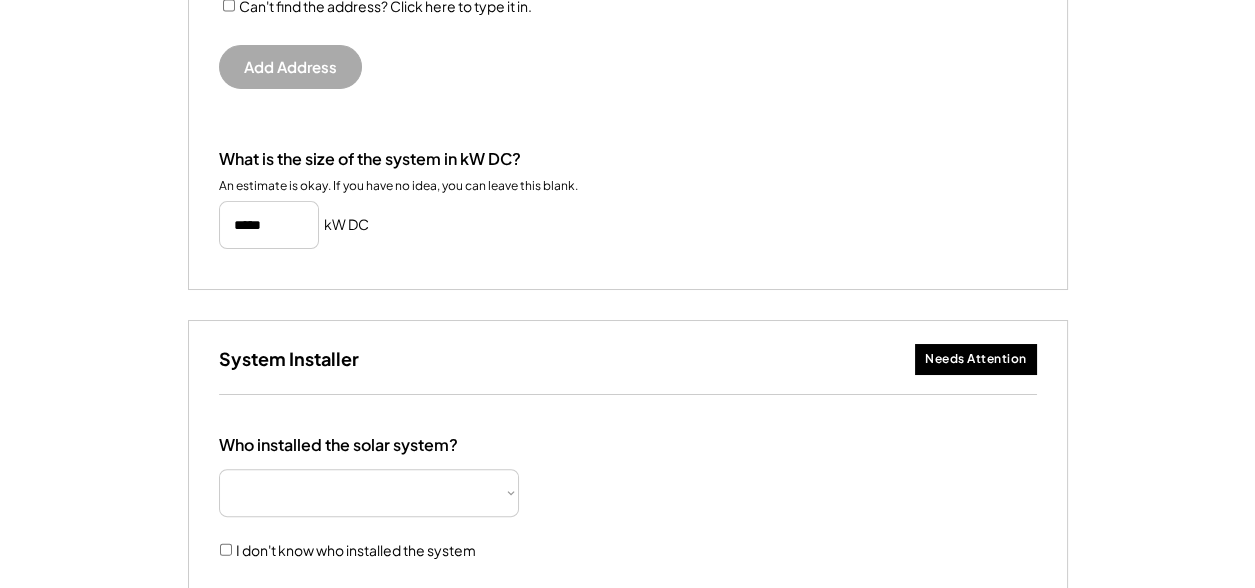 click on "**********" at bounding box center (369, 493) 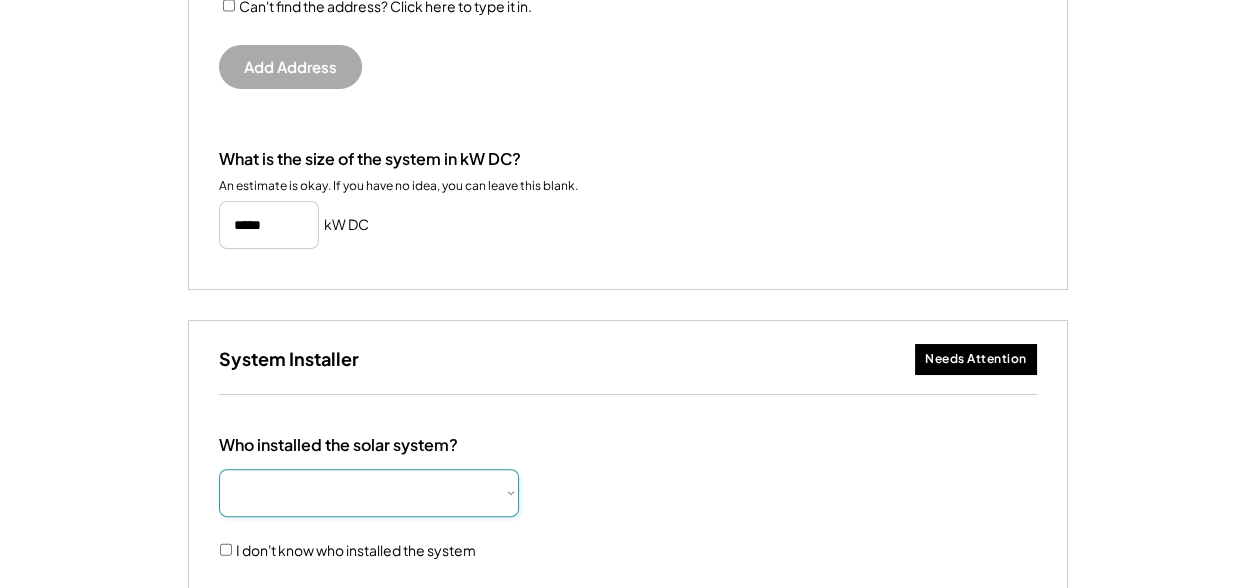 click on "**********" at bounding box center (628, 498) 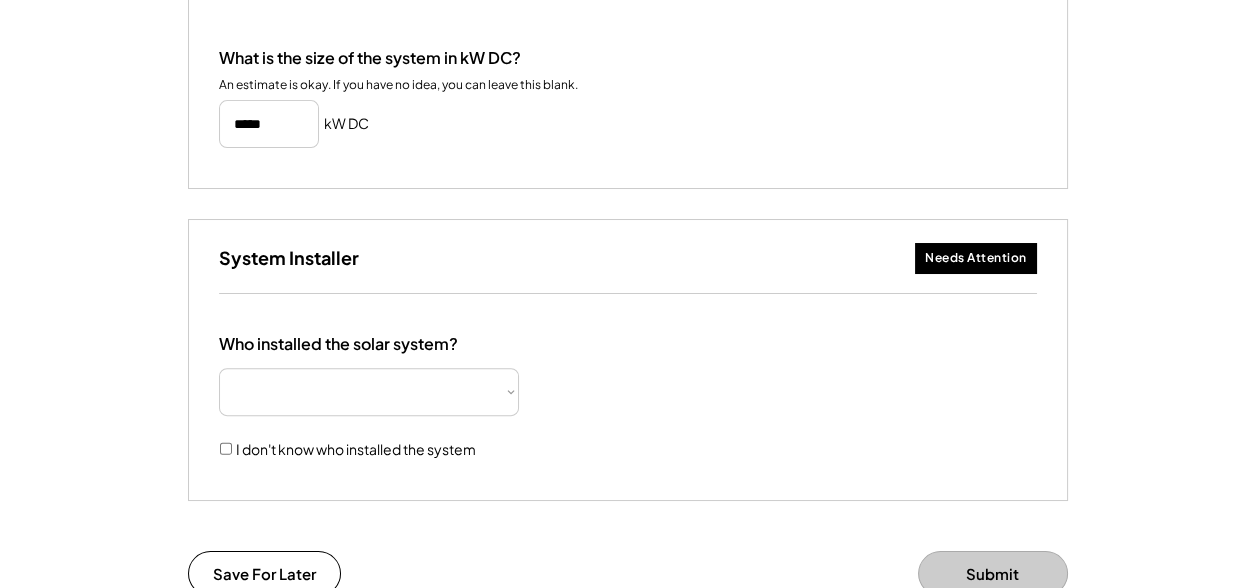 scroll, scrollTop: 1200, scrollLeft: 0, axis: vertical 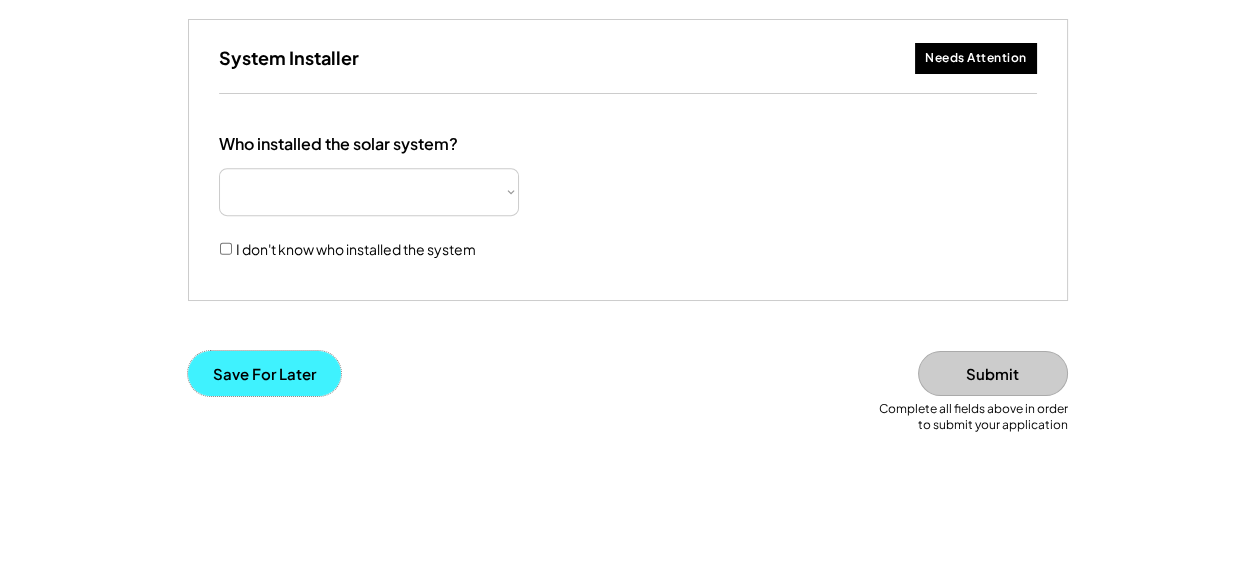 click on "Save For Later" at bounding box center (264, 373) 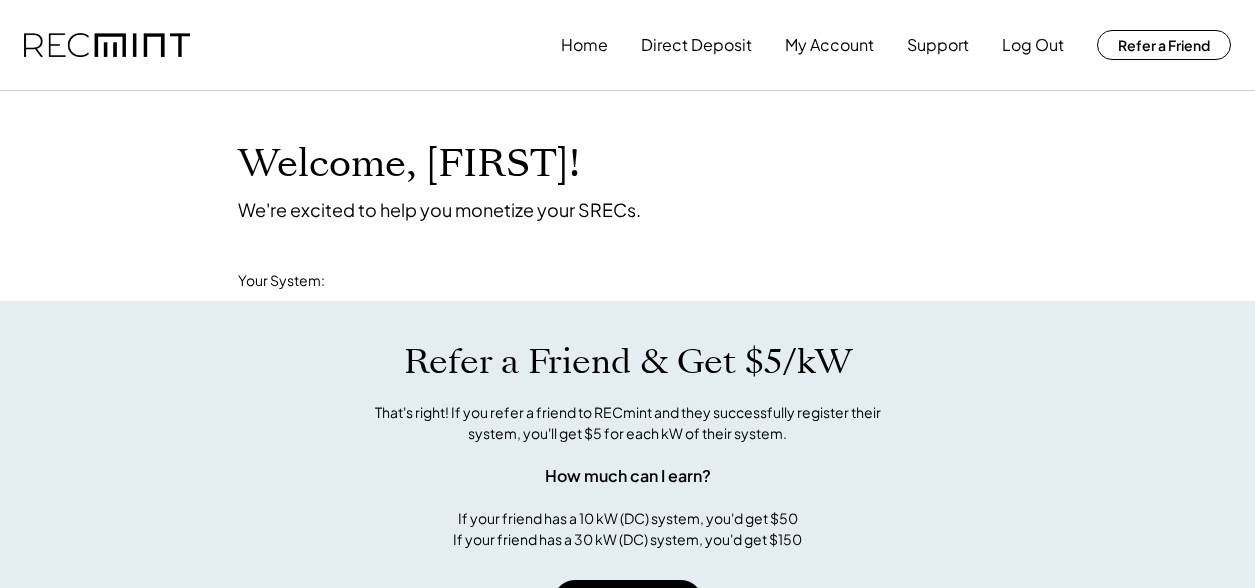 scroll, scrollTop: 0, scrollLeft: 0, axis: both 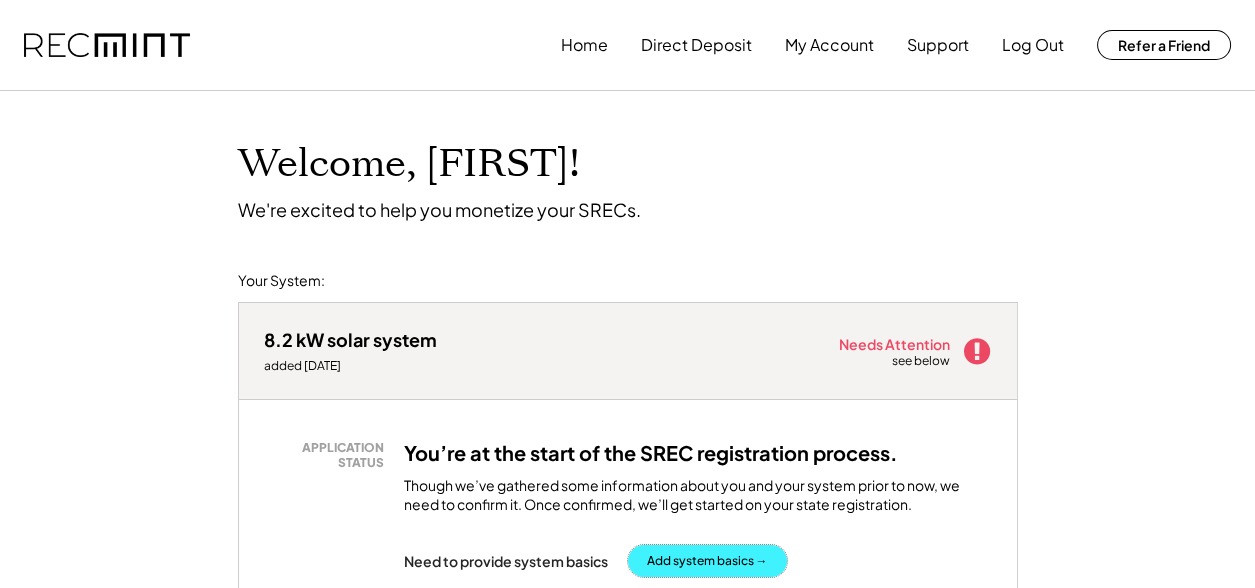 click on "Add system basics →" at bounding box center (707, 561) 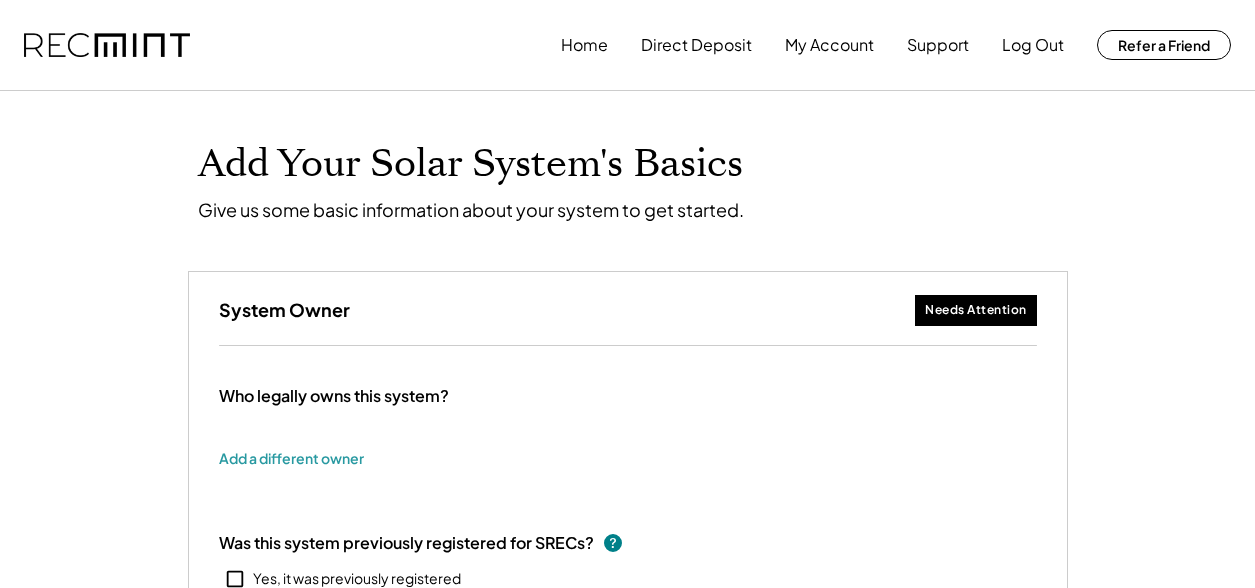 scroll, scrollTop: 0, scrollLeft: 0, axis: both 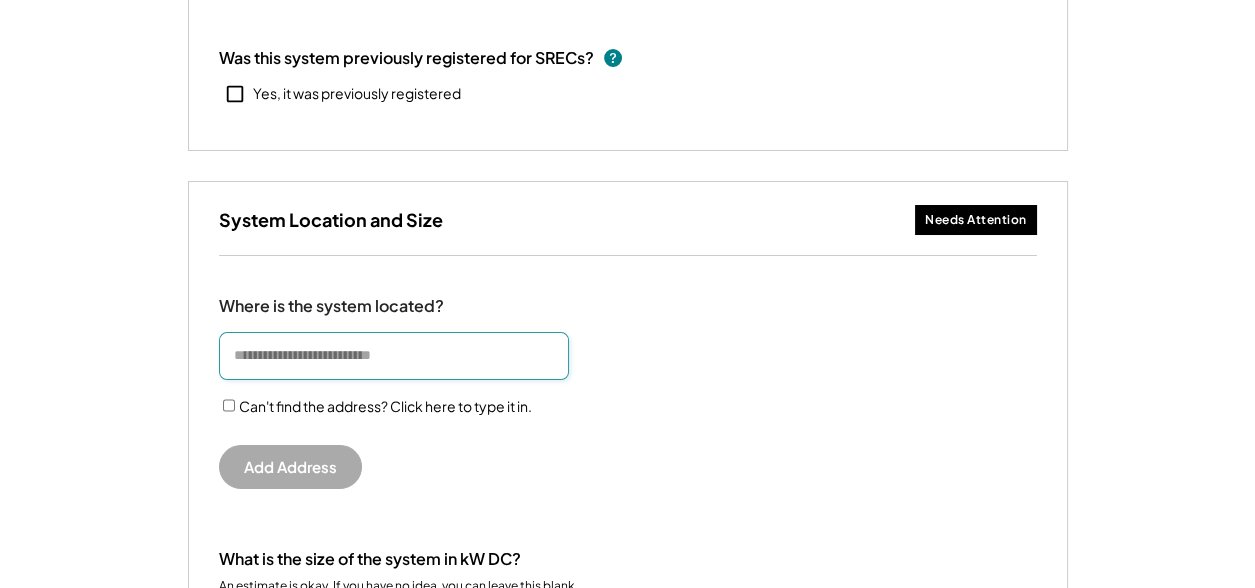 click at bounding box center [394, 356] 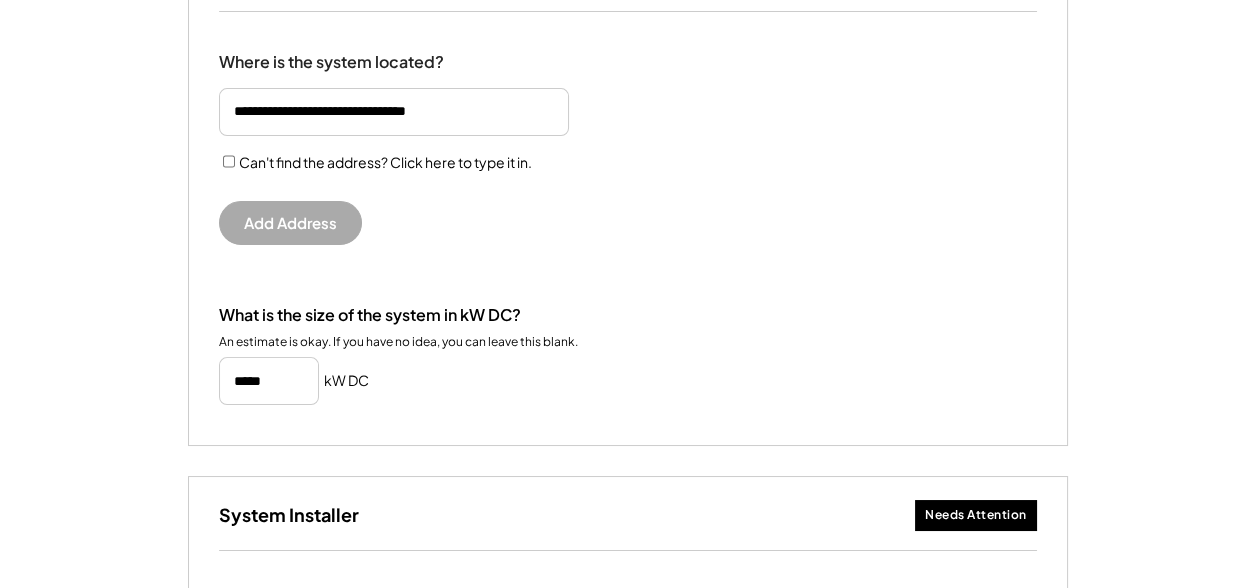 scroll, scrollTop: 800, scrollLeft: 0, axis: vertical 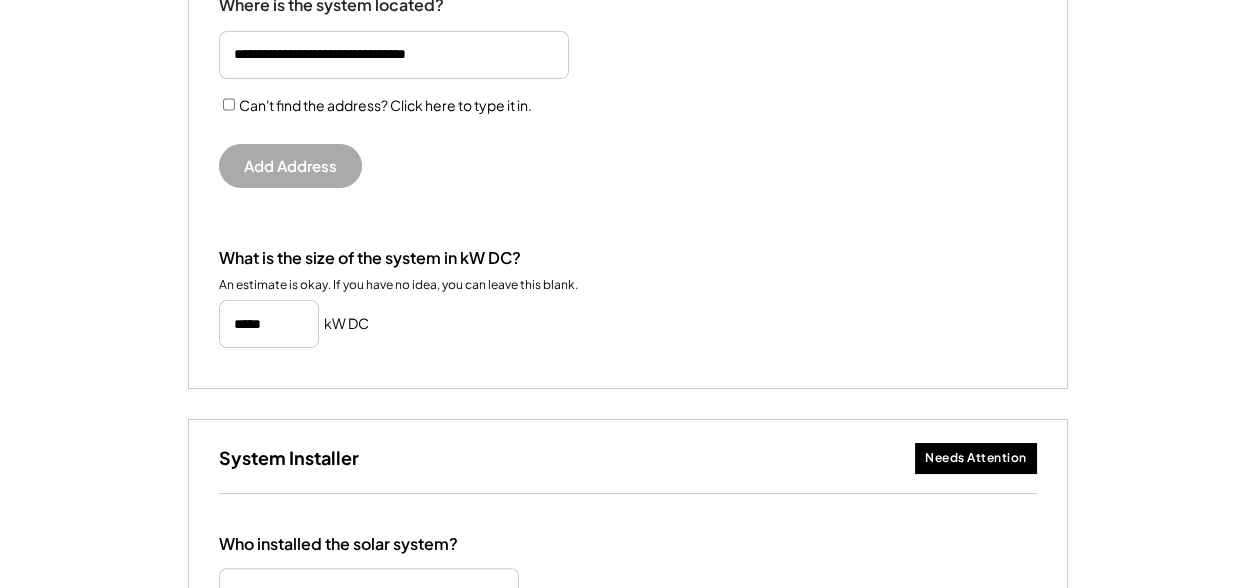 click at bounding box center [394, 55] 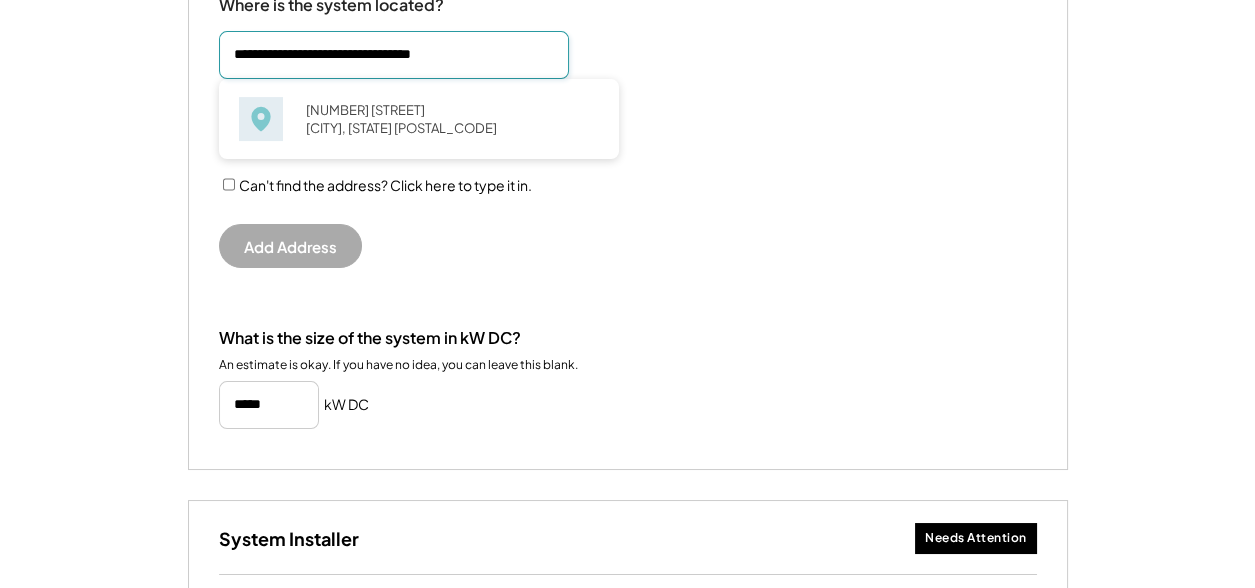 type on "**********" 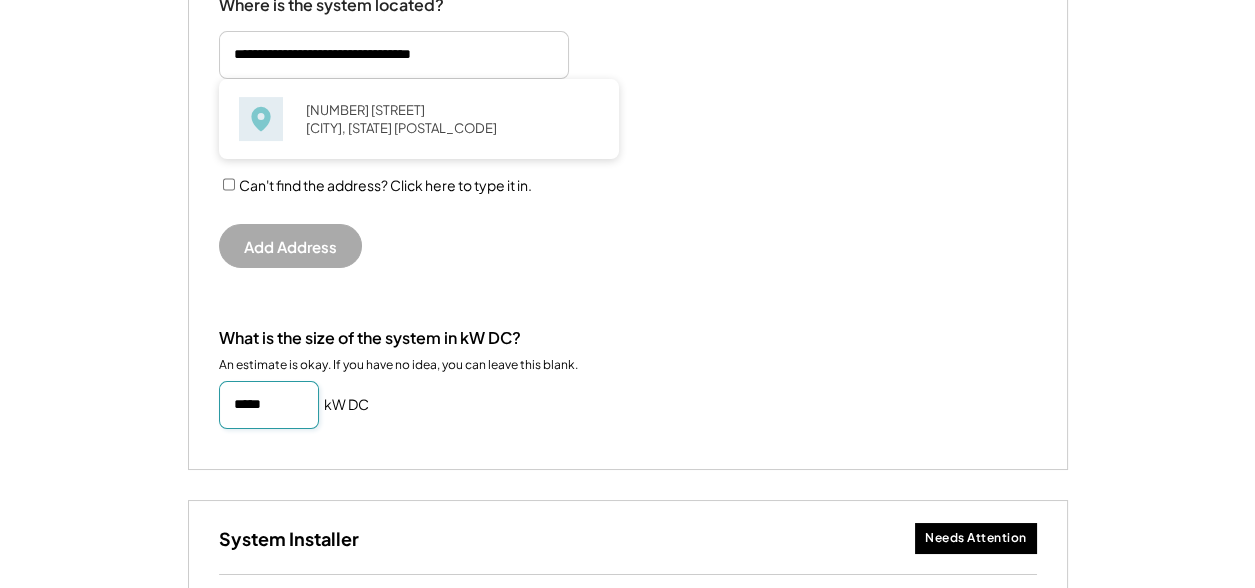 click at bounding box center [269, 405] 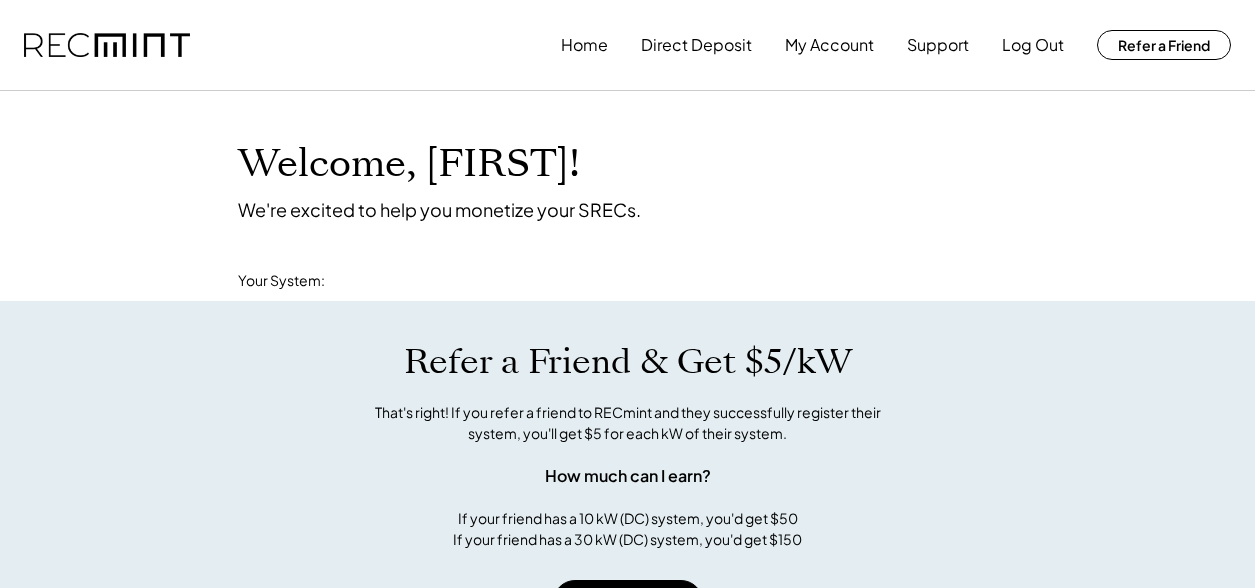 scroll, scrollTop: 0, scrollLeft: 0, axis: both 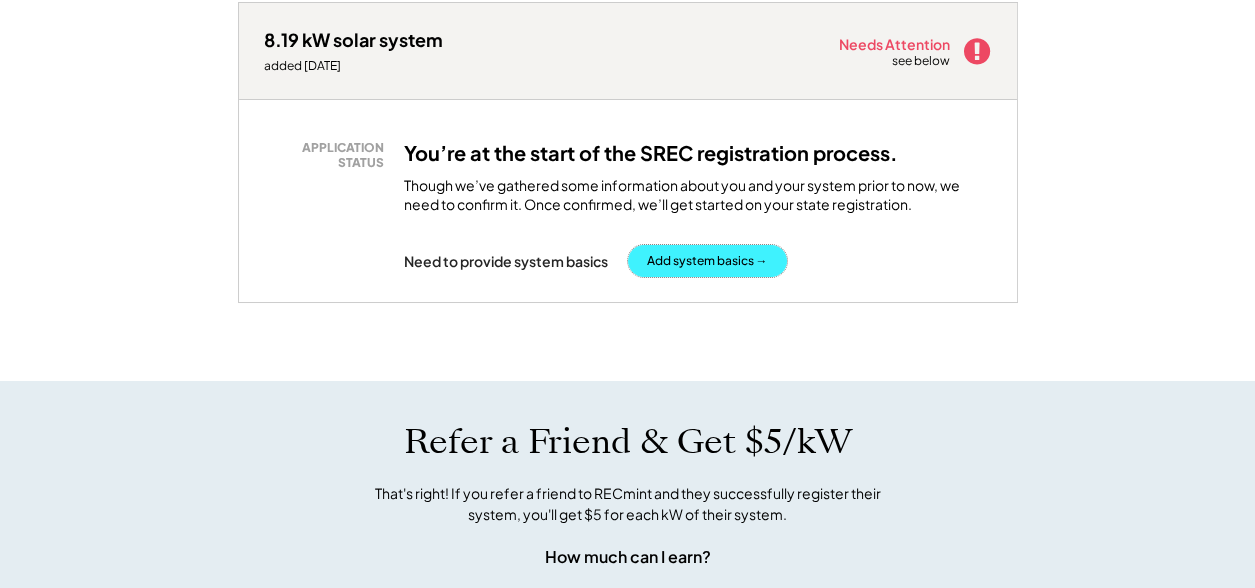 click on "Add system basics →" at bounding box center (707, 261) 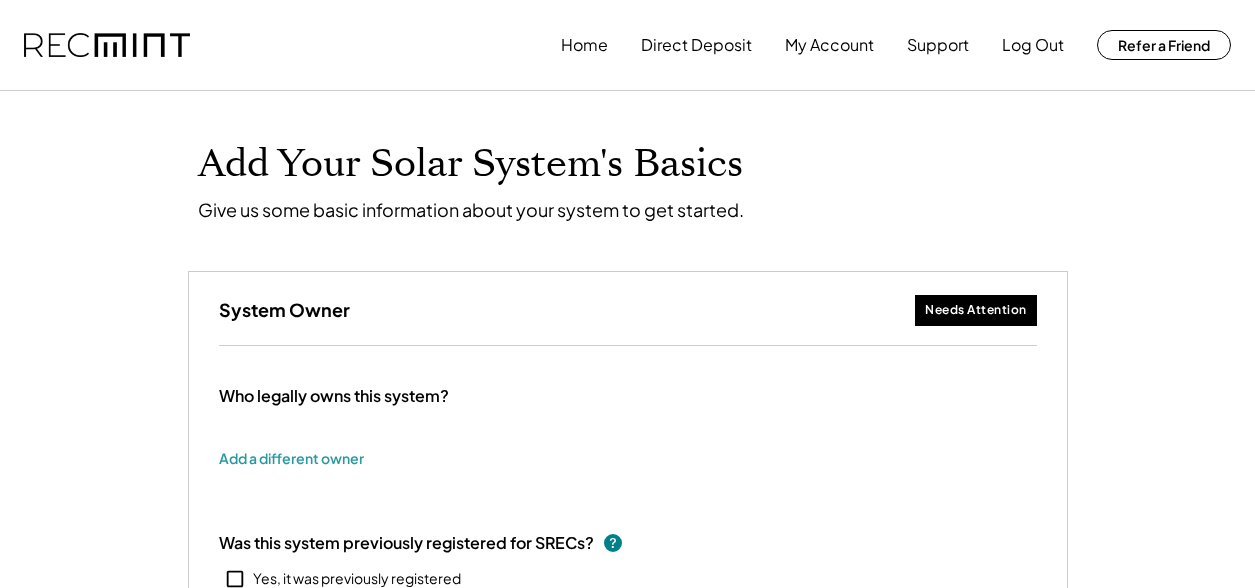 scroll, scrollTop: 0, scrollLeft: 0, axis: both 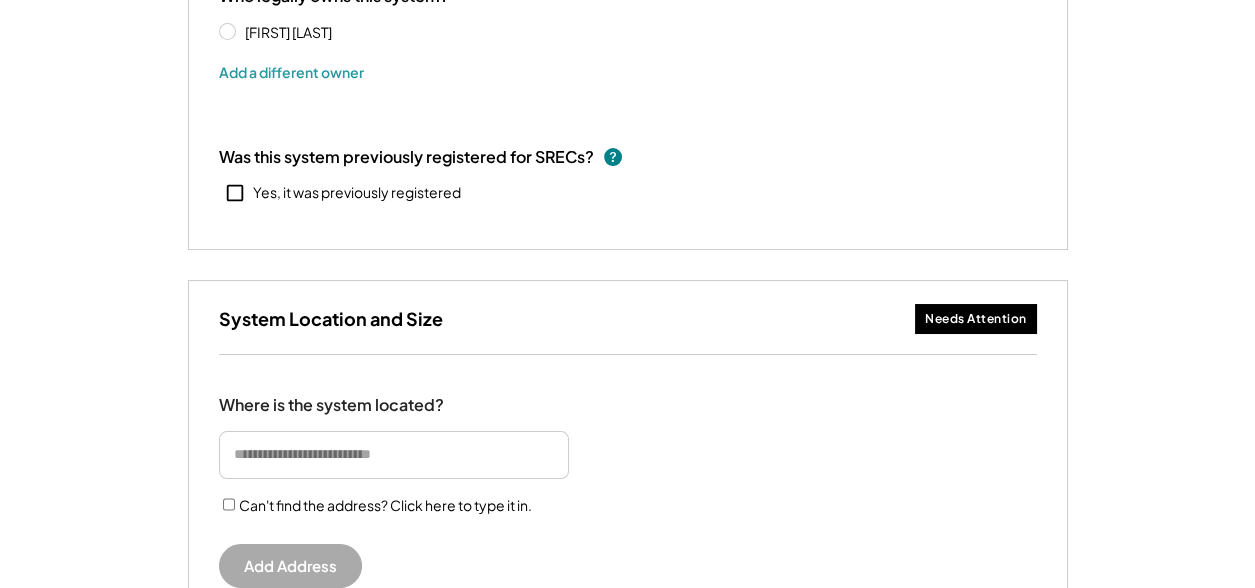click at bounding box center (394, 455) 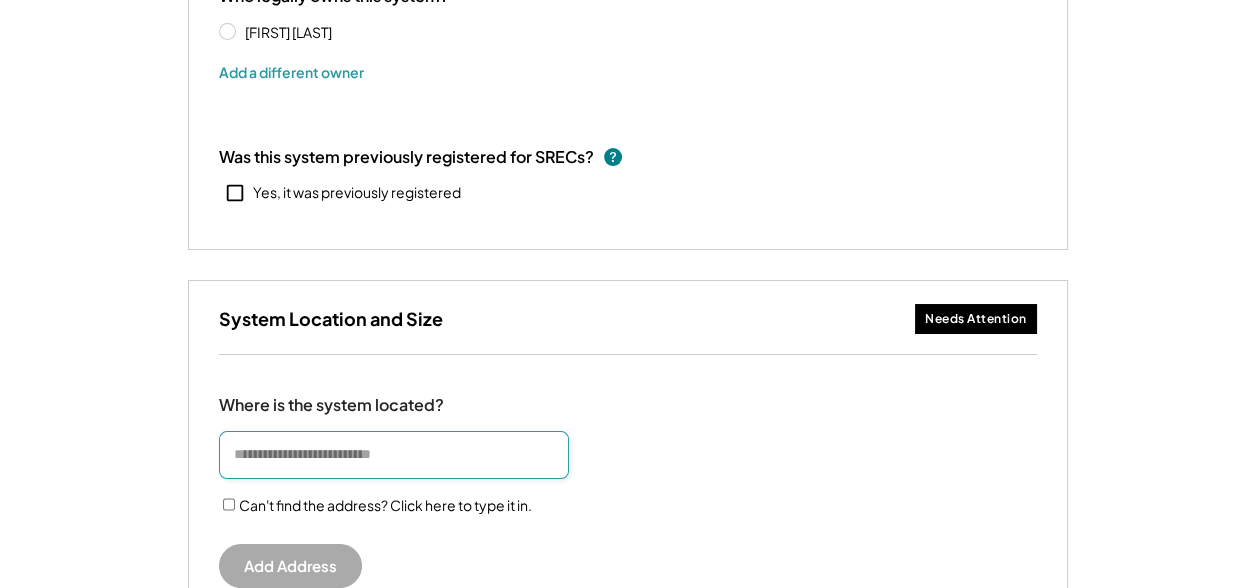 type on "**********" 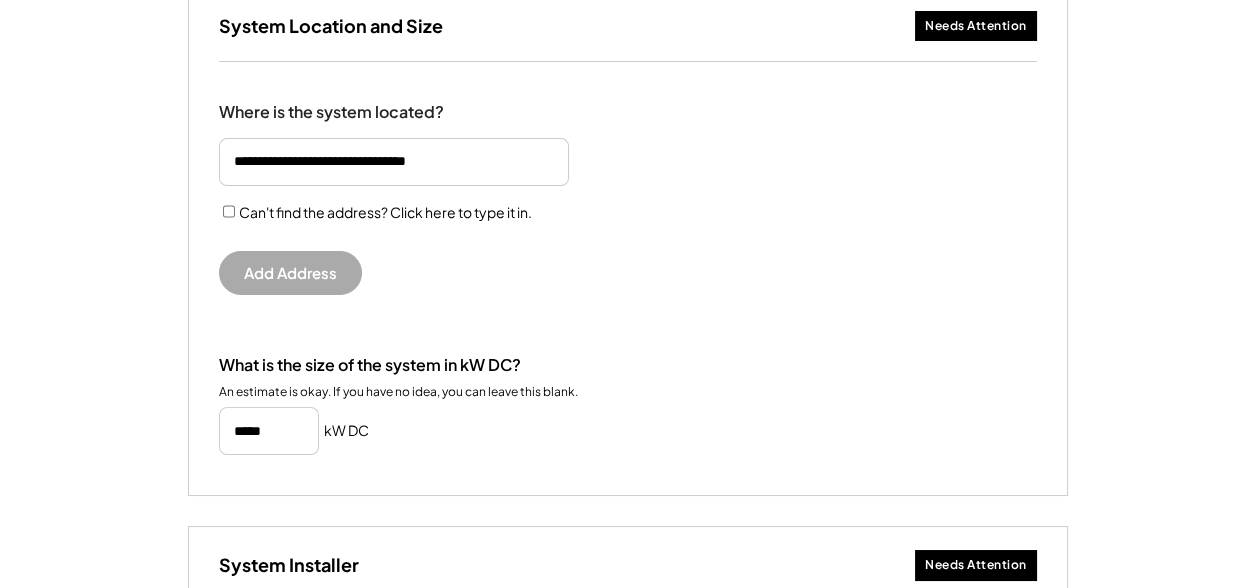 scroll, scrollTop: 700, scrollLeft: 0, axis: vertical 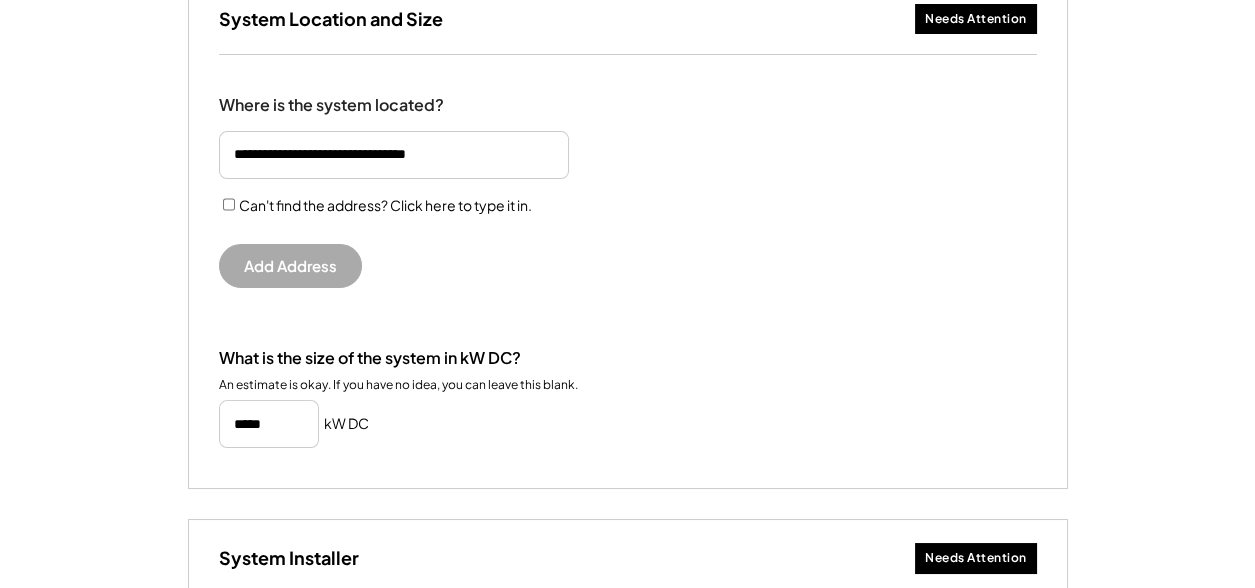click at bounding box center (269, 424) 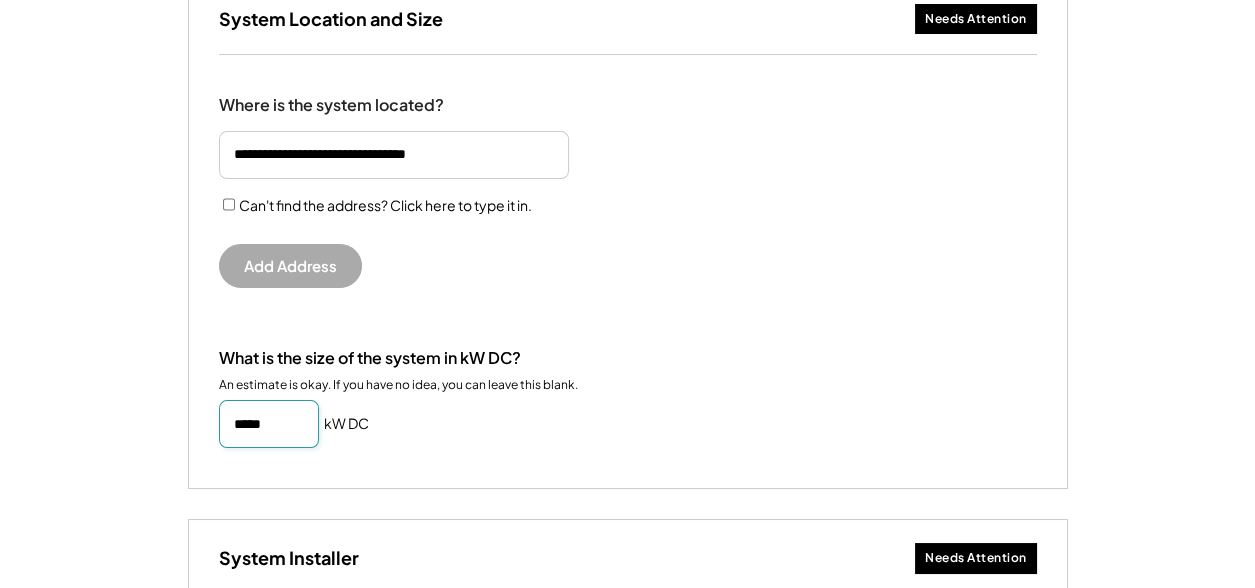 click at bounding box center [269, 424] 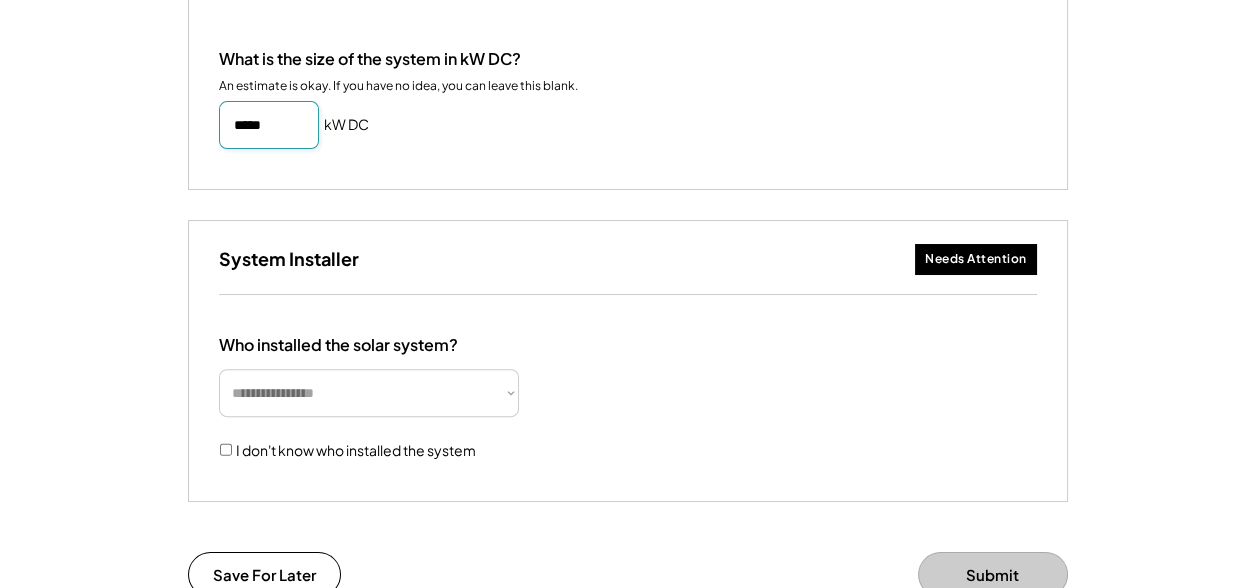 scroll, scrollTop: 1000, scrollLeft: 0, axis: vertical 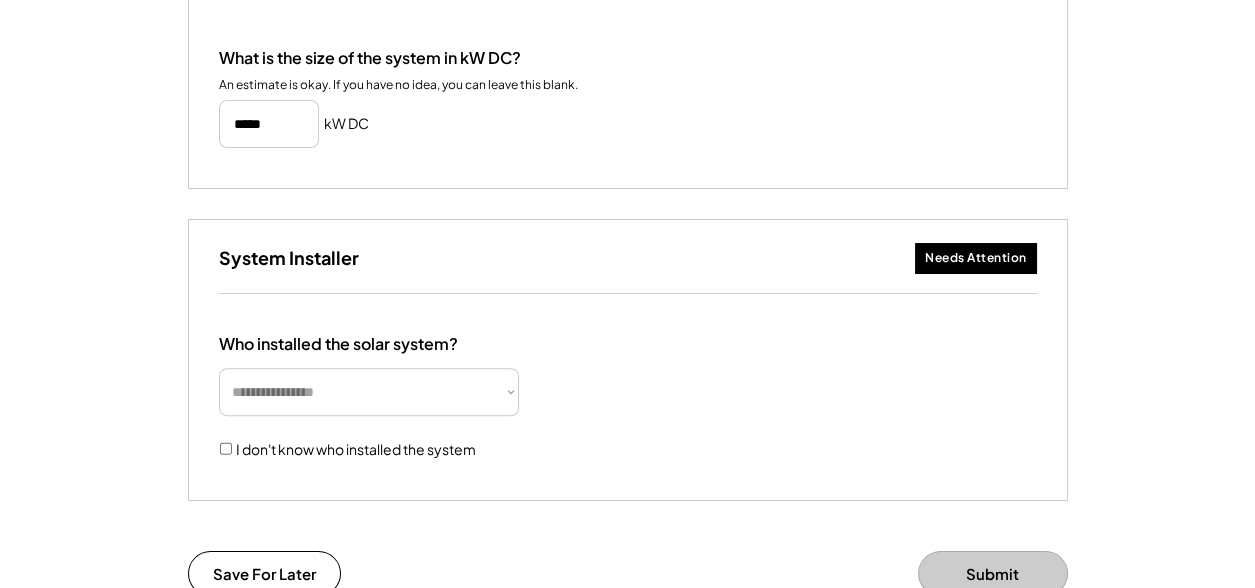 click on "System Installer" at bounding box center [289, 257] 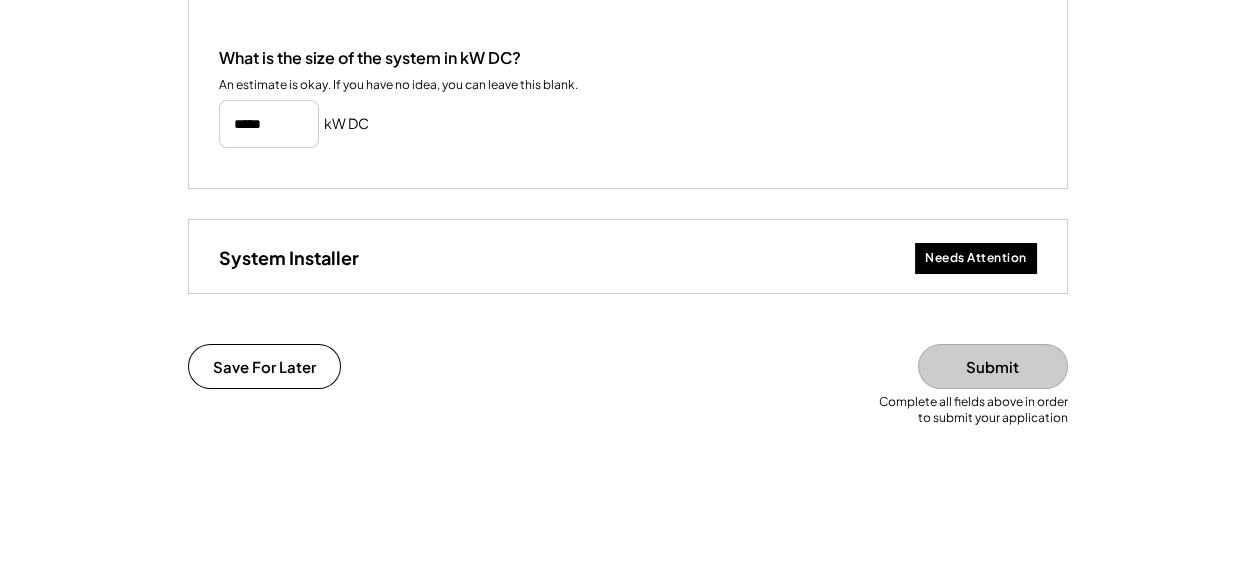 click on "Needs Attention" at bounding box center [976, 258] 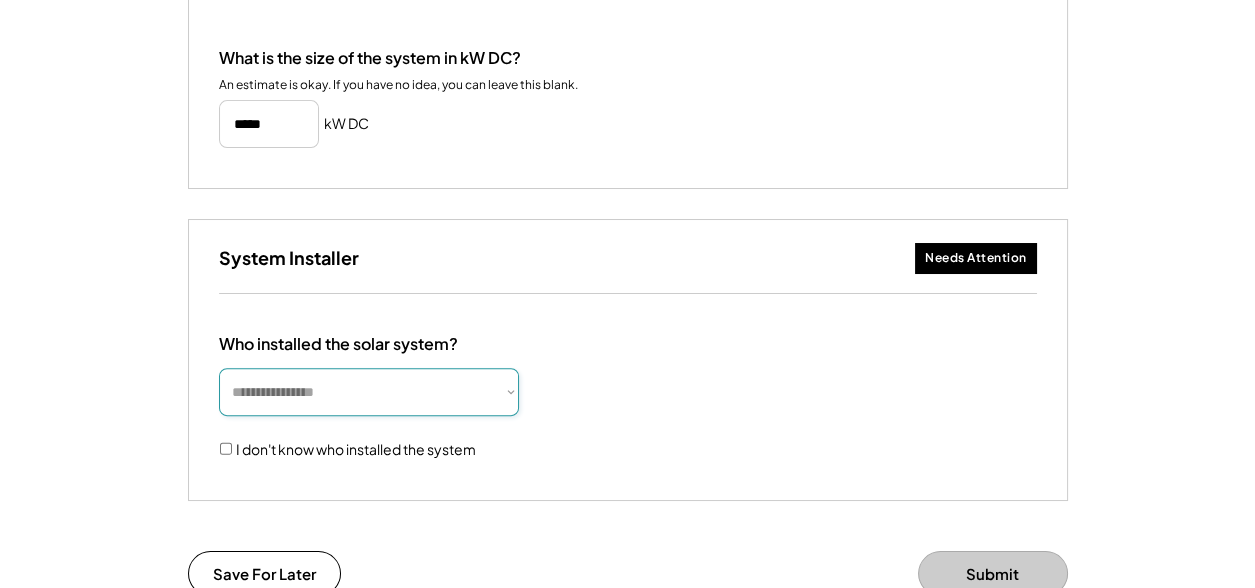 click on "**********" at bounding box center [369, 392] 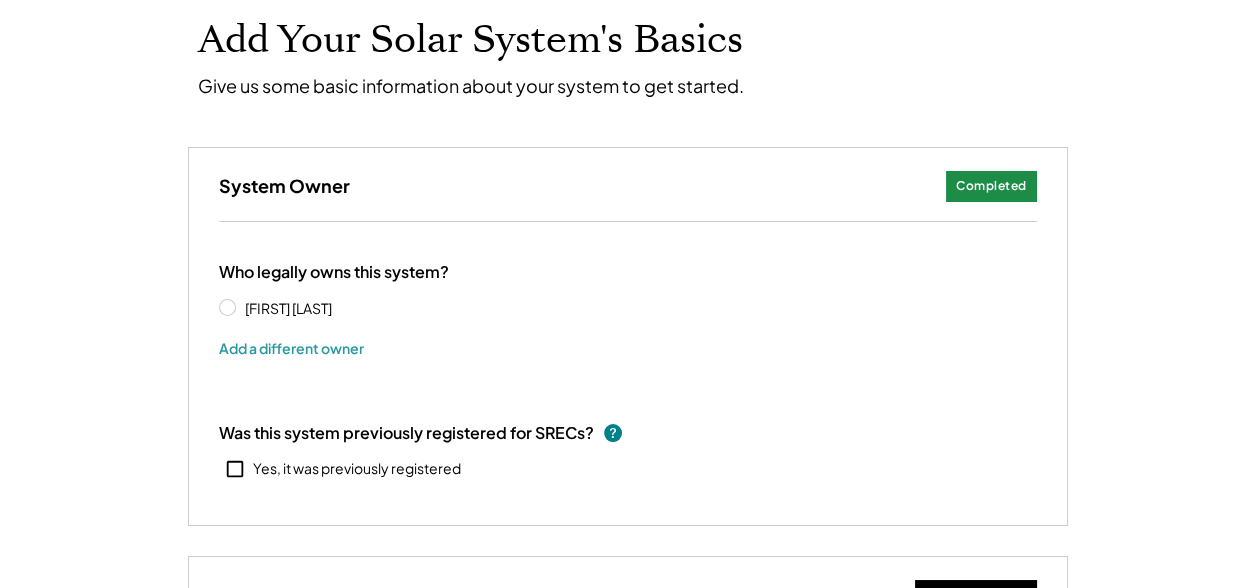 scroll, scrollTop: 0, scrollLeft: 0, axis: both 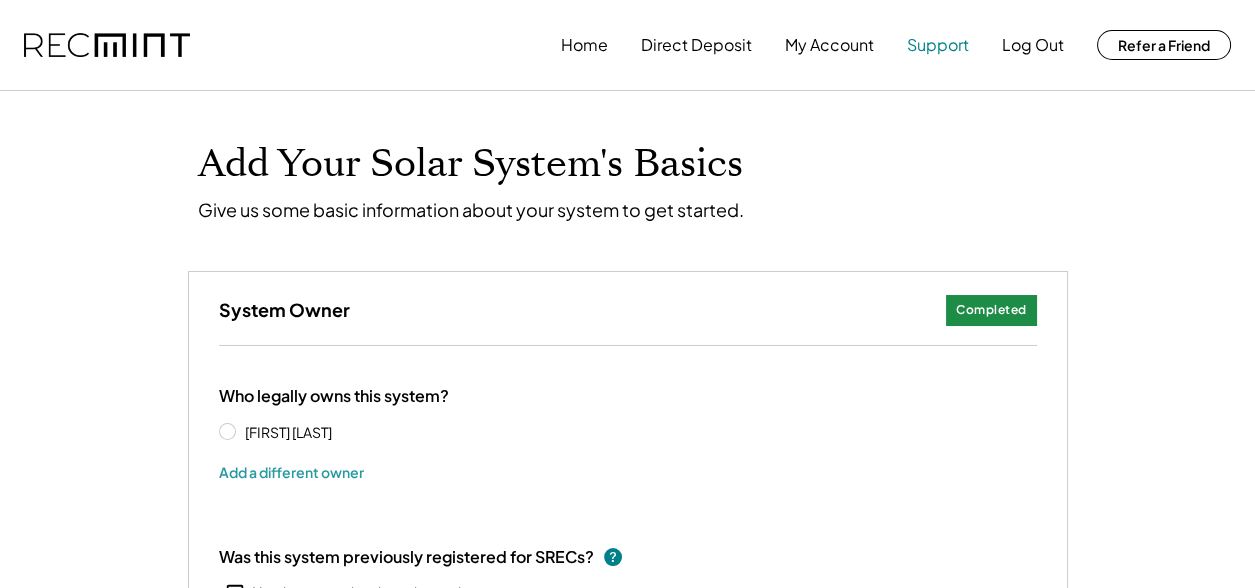 click on "Support" at bounding box center (938, 45) 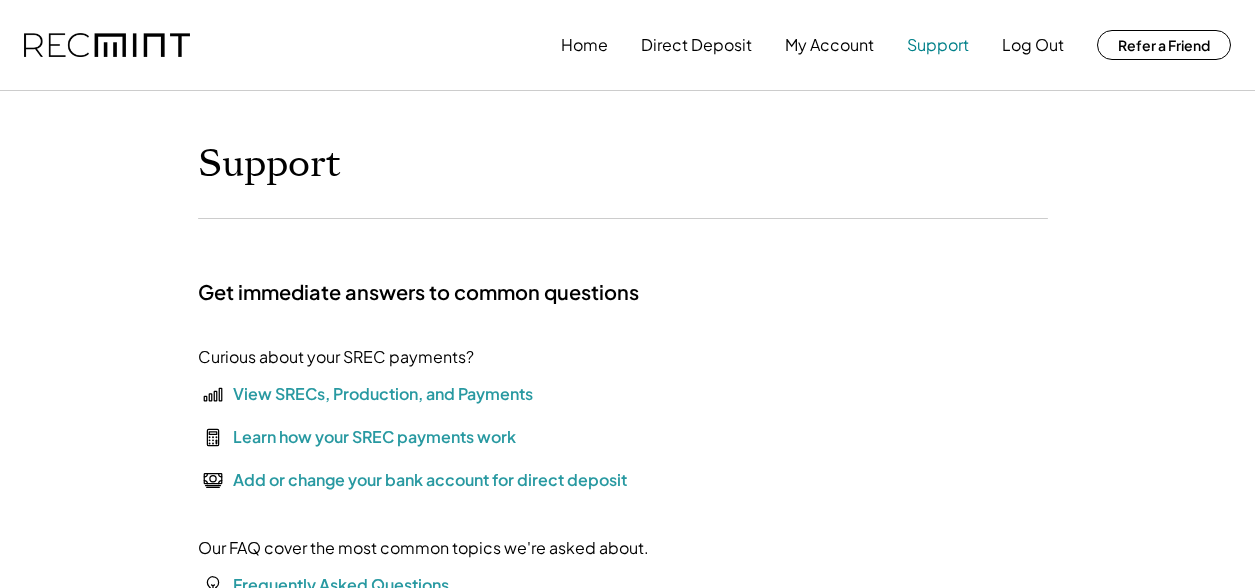 scroll, scrollTop: 0, scrollLeft: 0, axis: both 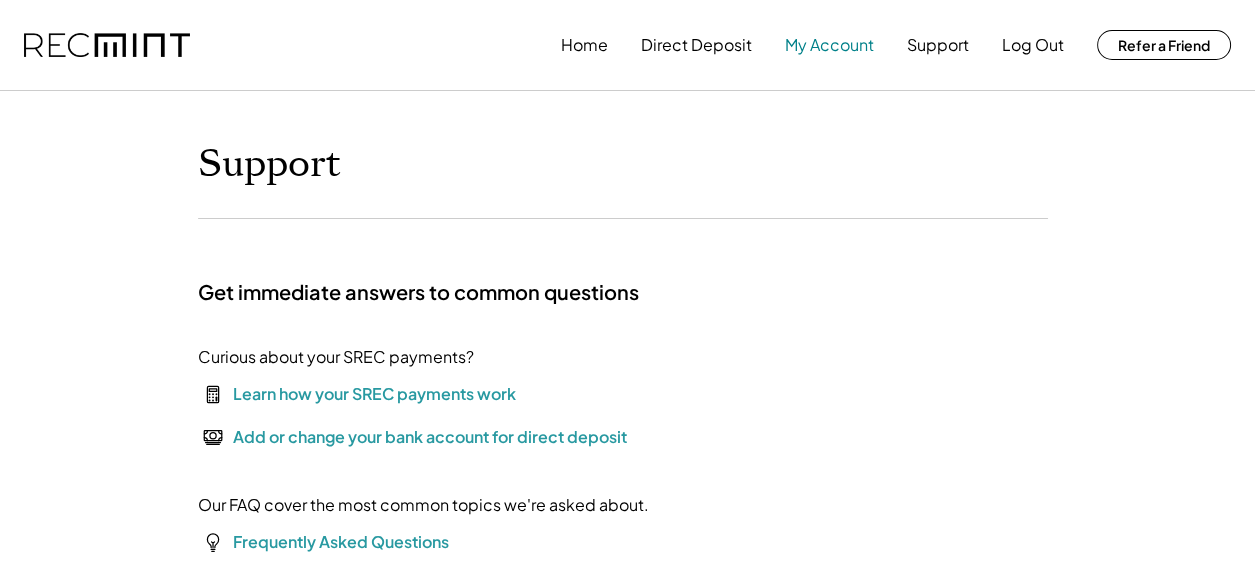 click on "My Account" at bounding box center [829, 45] 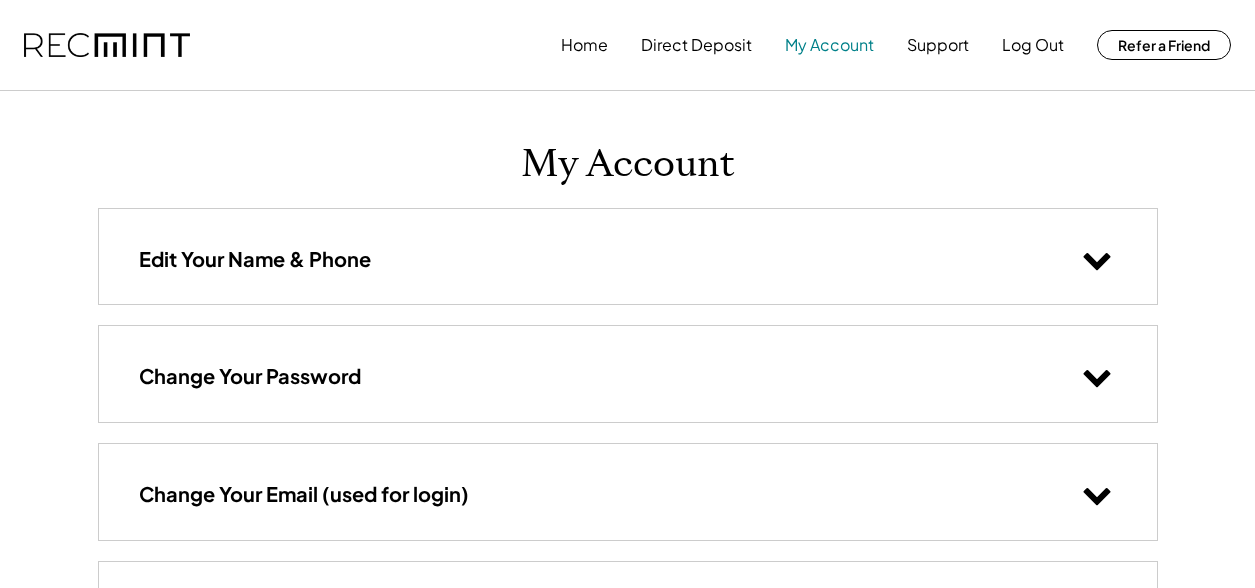 scroll, scrollTop: 0, scrollLeft: 0, axis: both 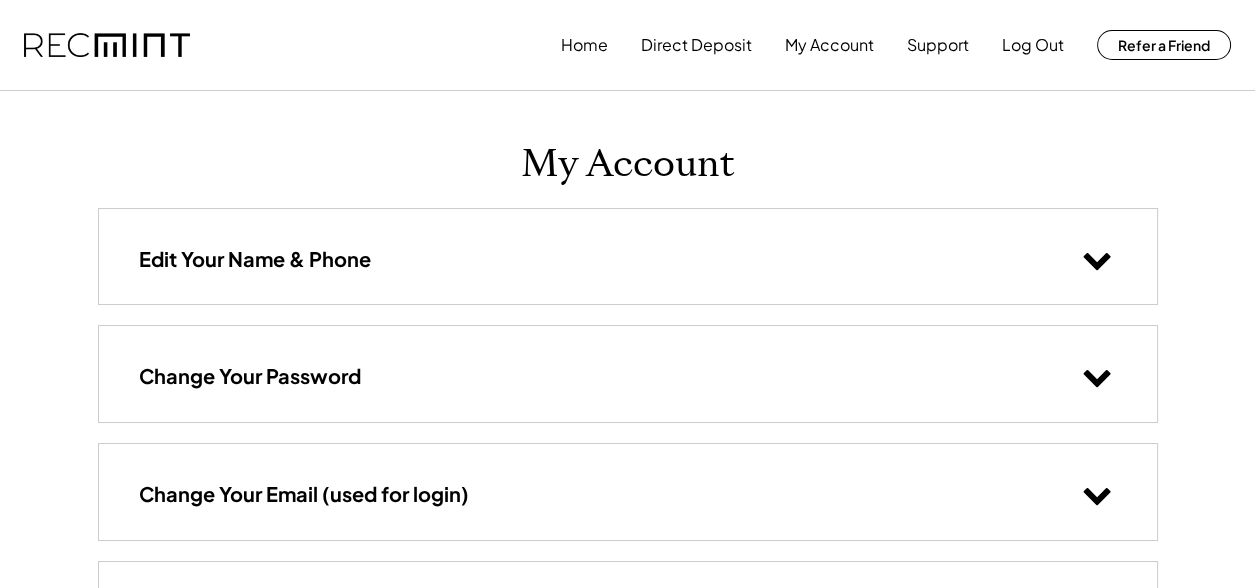 click at bounding box center (1096, 261) 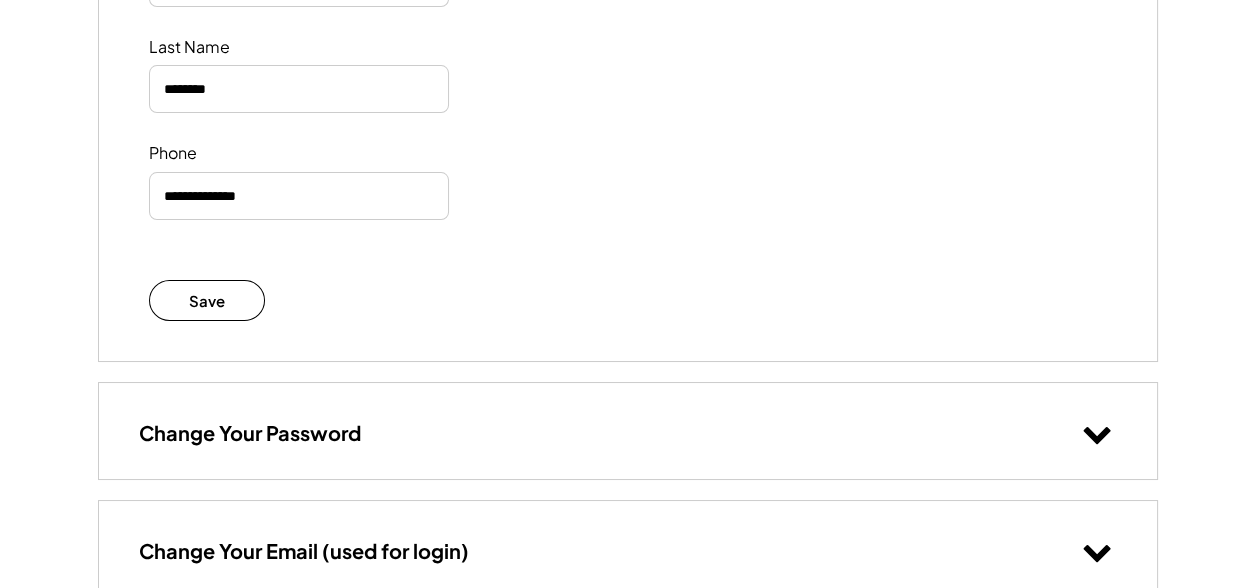 scroll, scrollTop: 600, scrollLeft: 0, axis: vertical 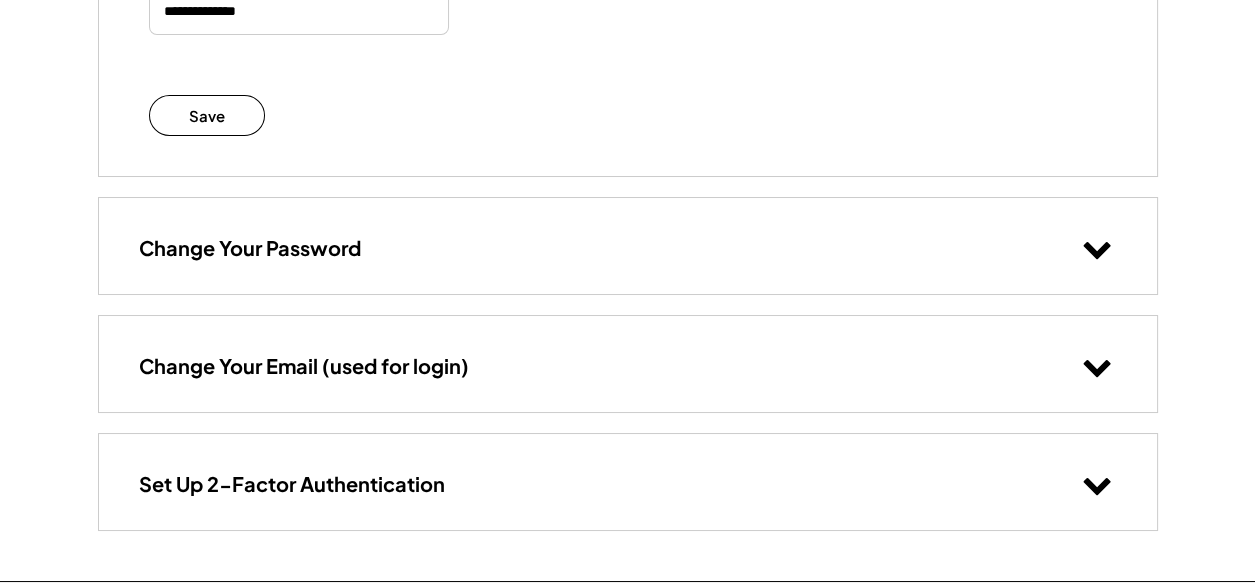 click at bounding box center (1096, 368) 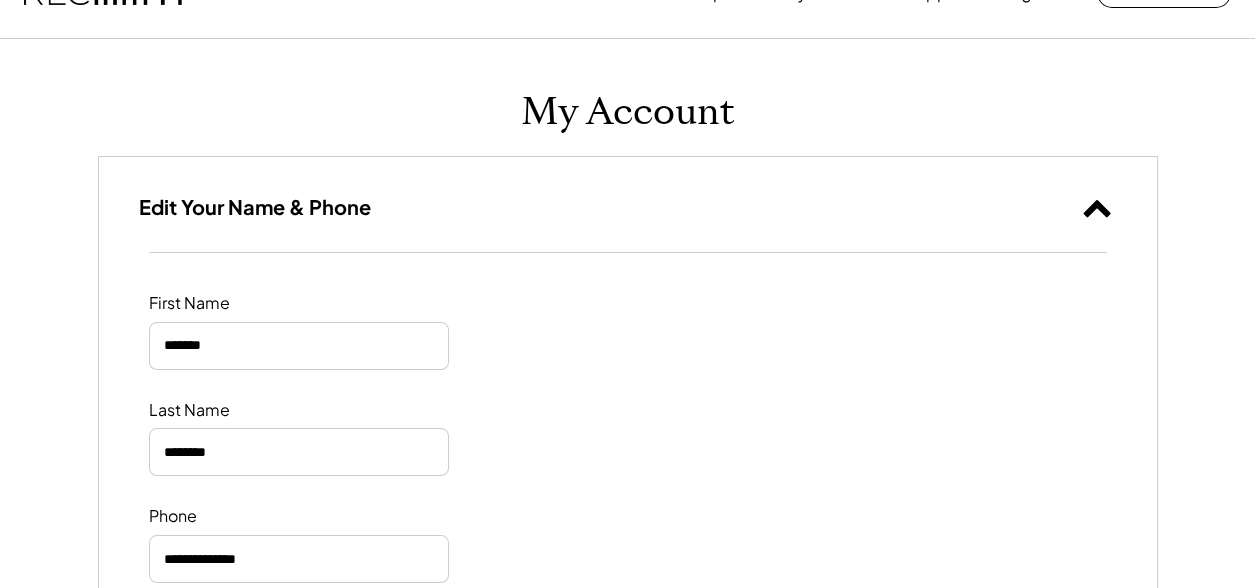 scroll, scrollTop: 0, scrollLeft: 0, axis: both 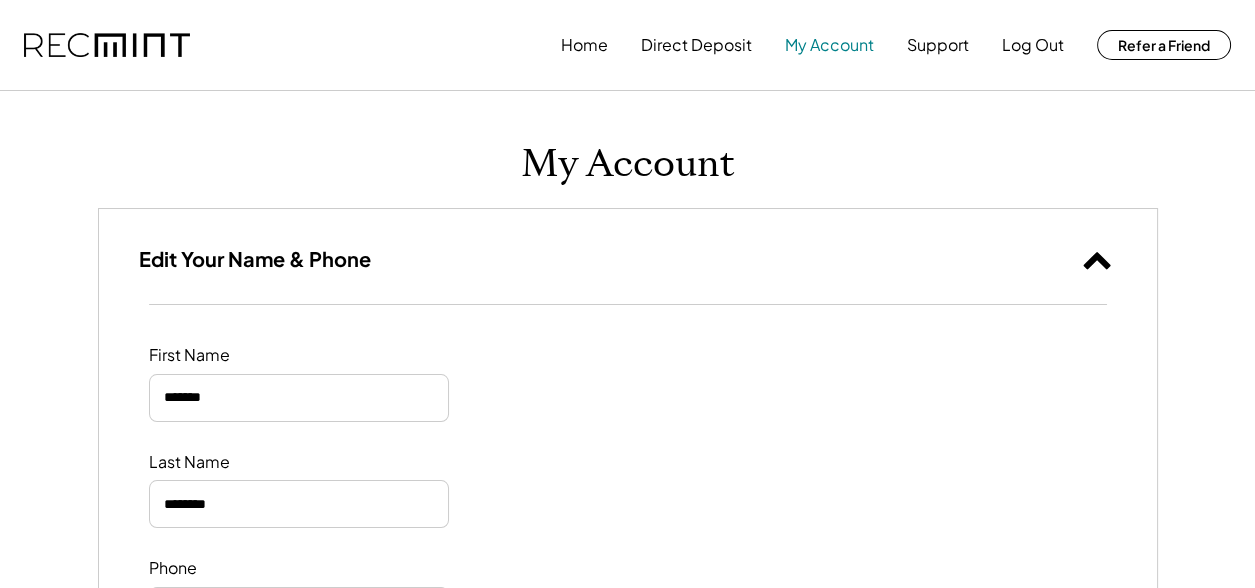 click on "My Account" at bounding box center [829, 45] 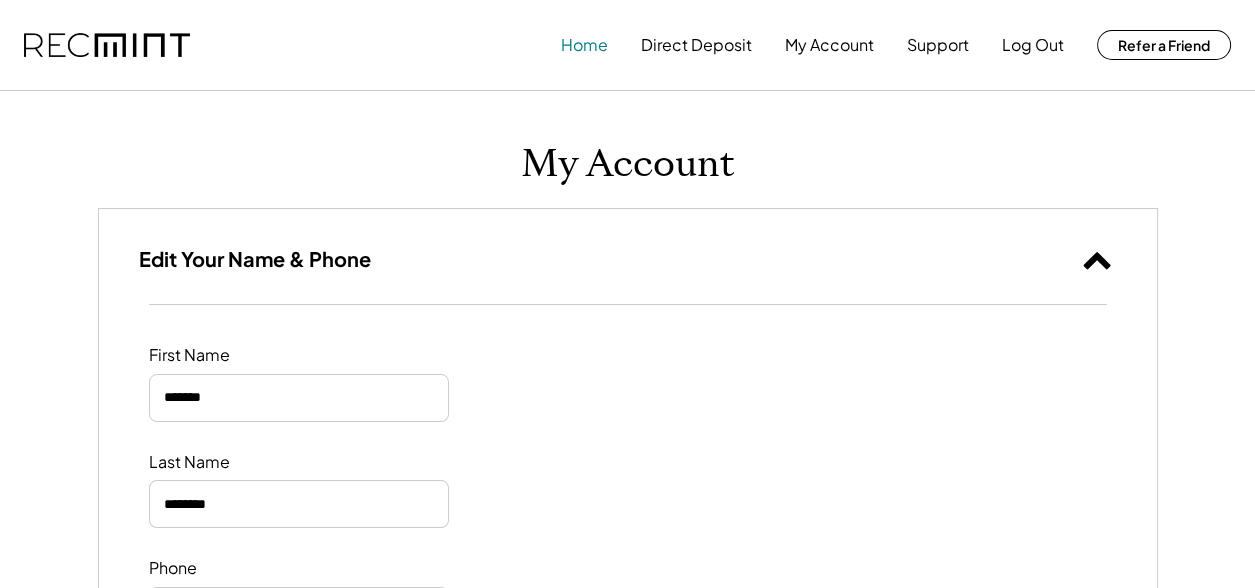 click on "Home" at bounding box center [584, 45] 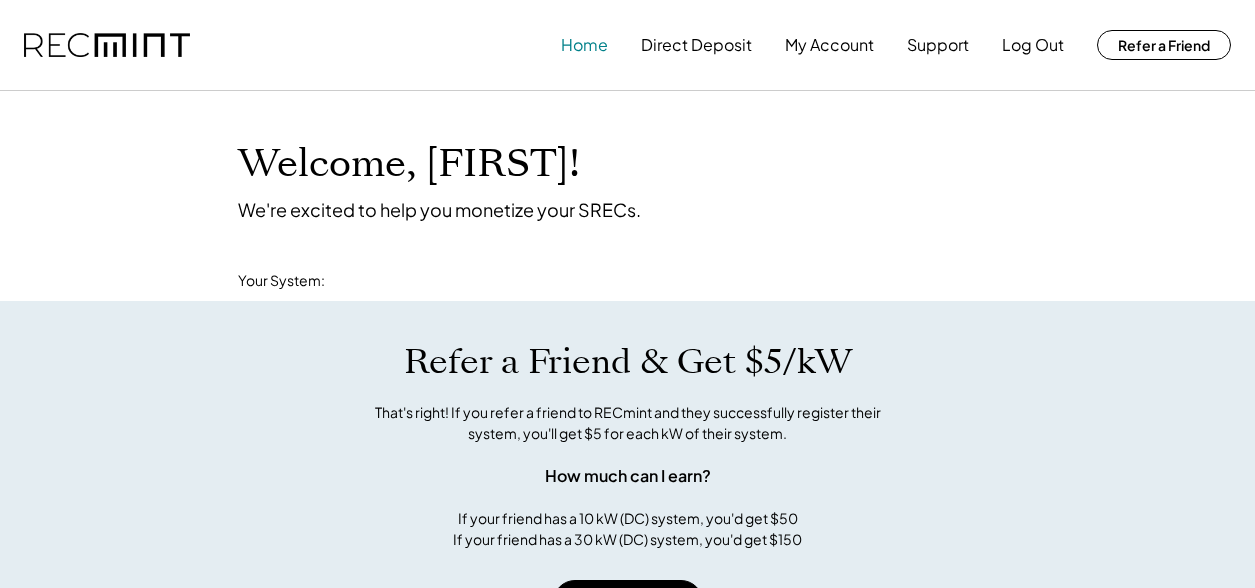 scroll, scrollTop: 0, scrollLeft: 0, axis: both 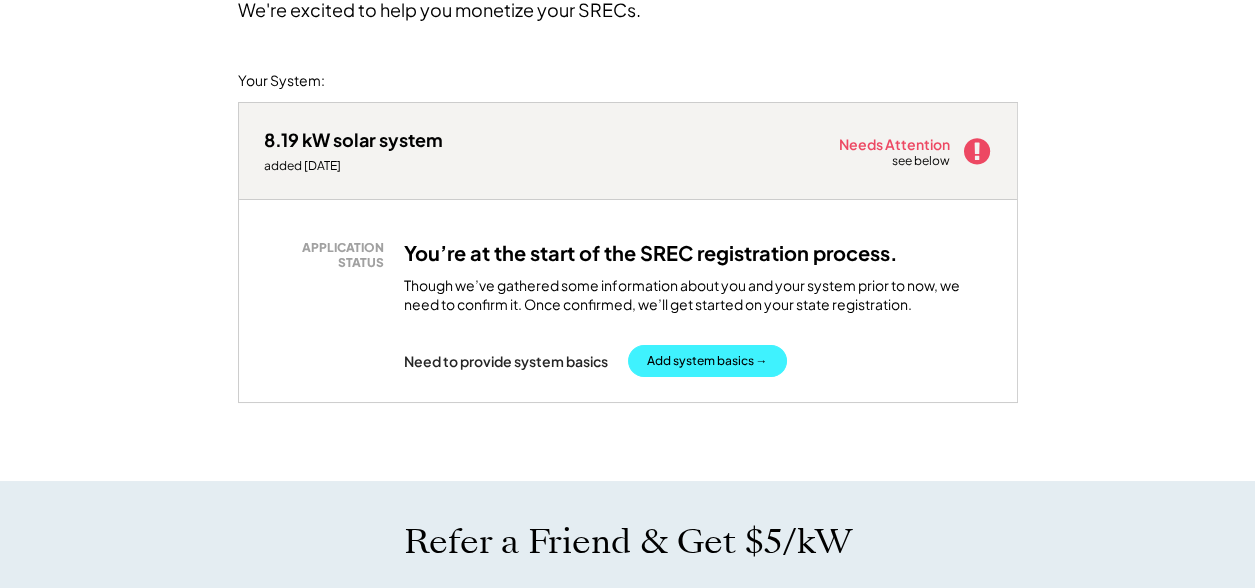 click on "Add system basics →" at bounding box center (707, 361) 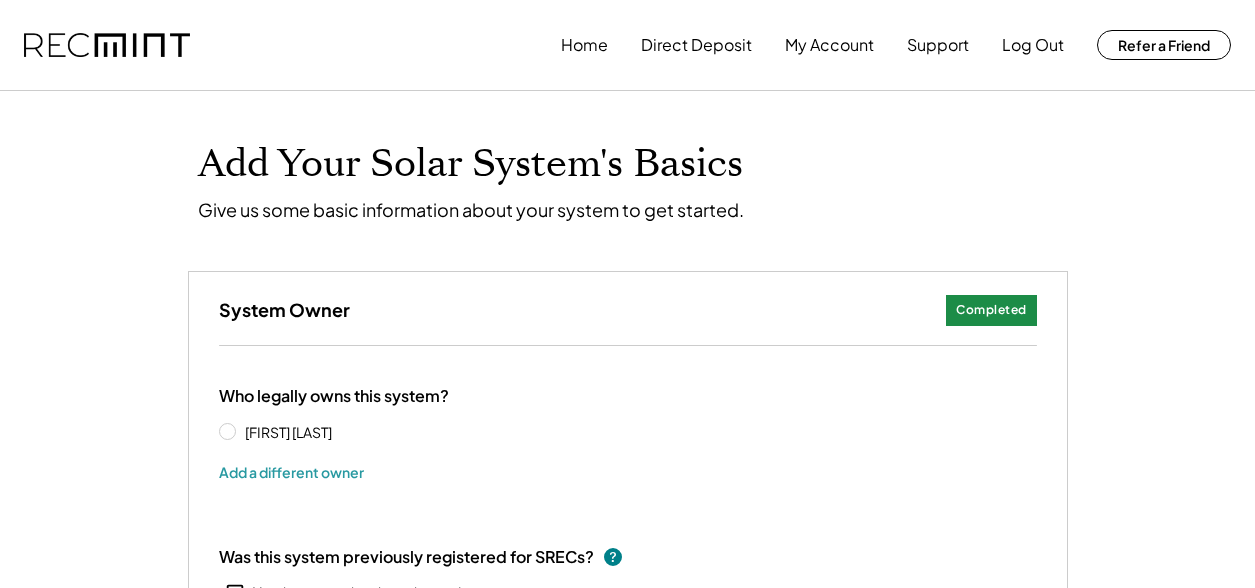 scroll, scrollTop: 0, scrollLeft: 0, axis: both 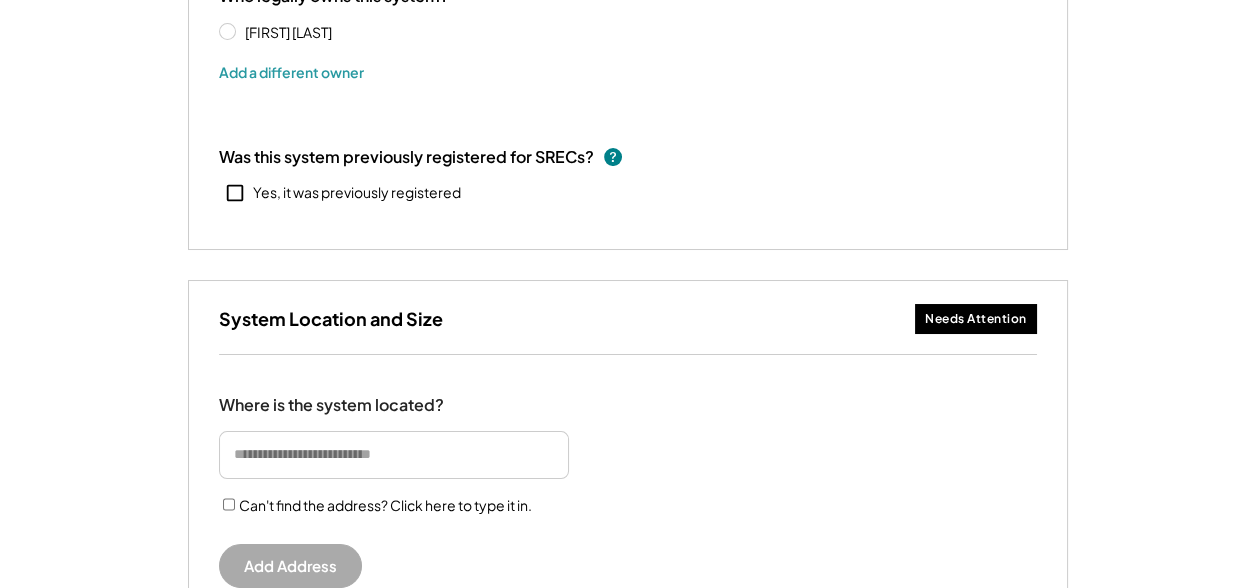 click at bounding box center [394, 455] 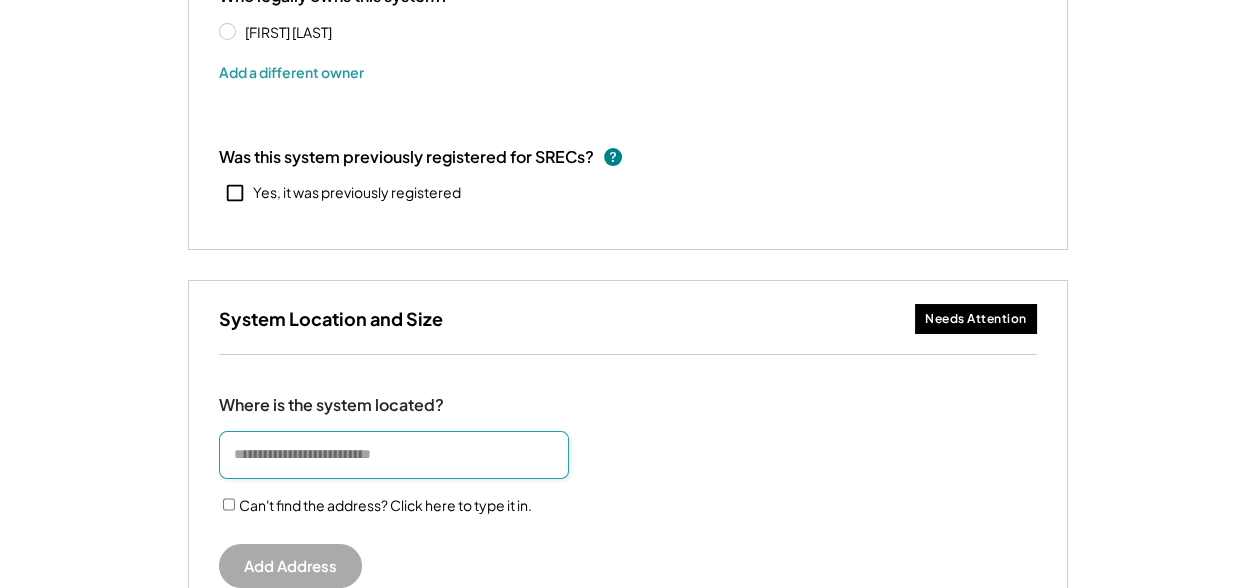 type on "**********" 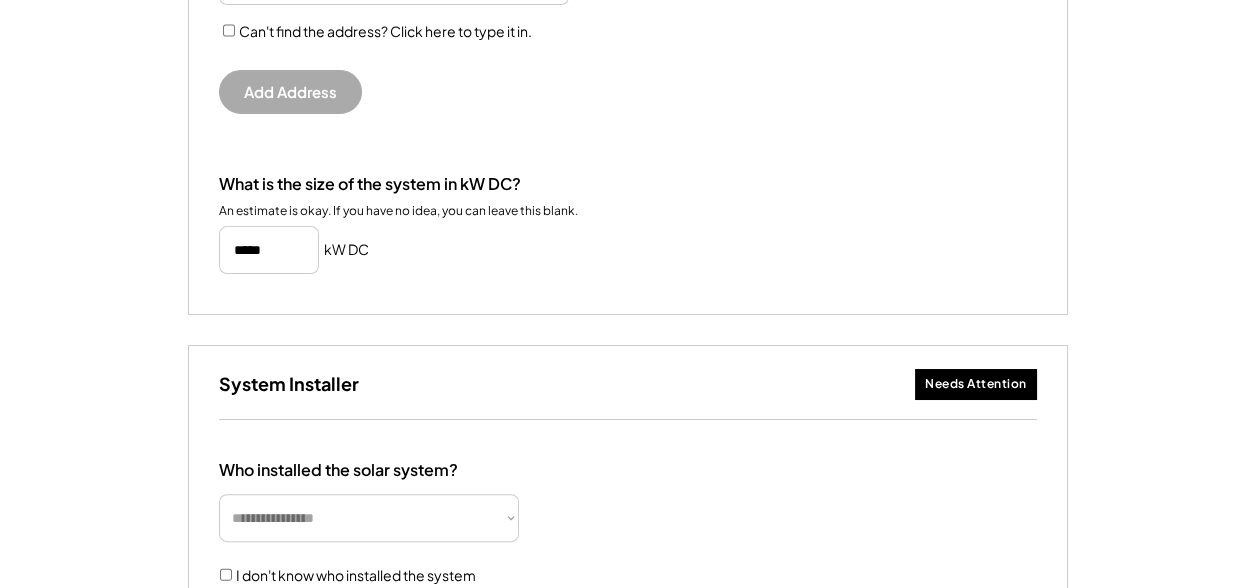scroll, scrollTop: 899, scrollLeft: 0, axis: vertical 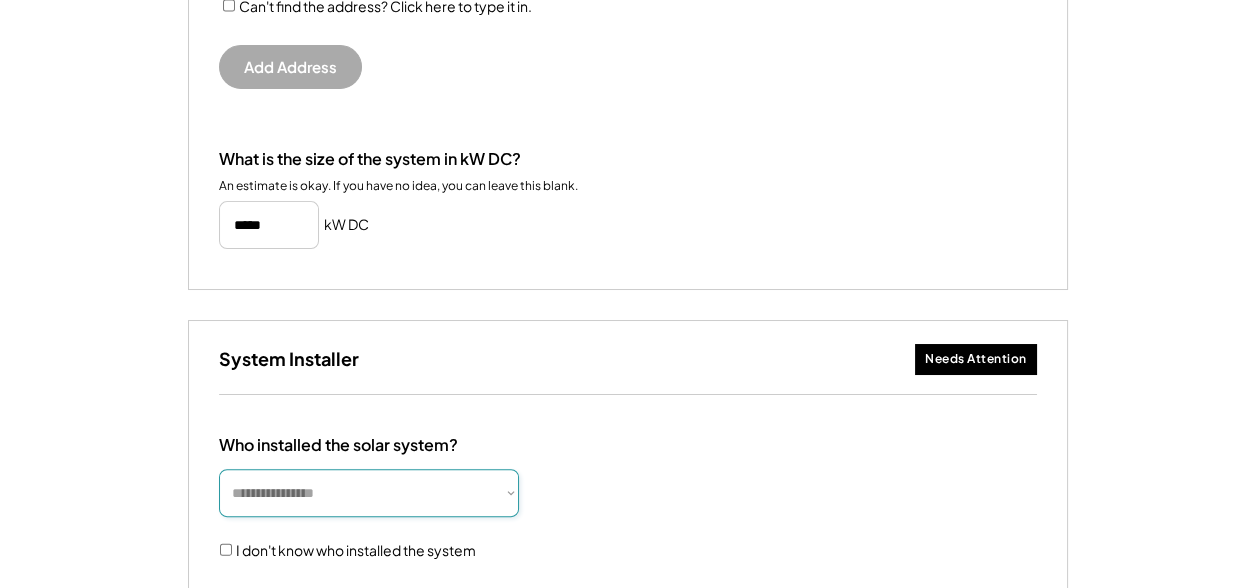 click on "**********" at bounding box center (369, 493) 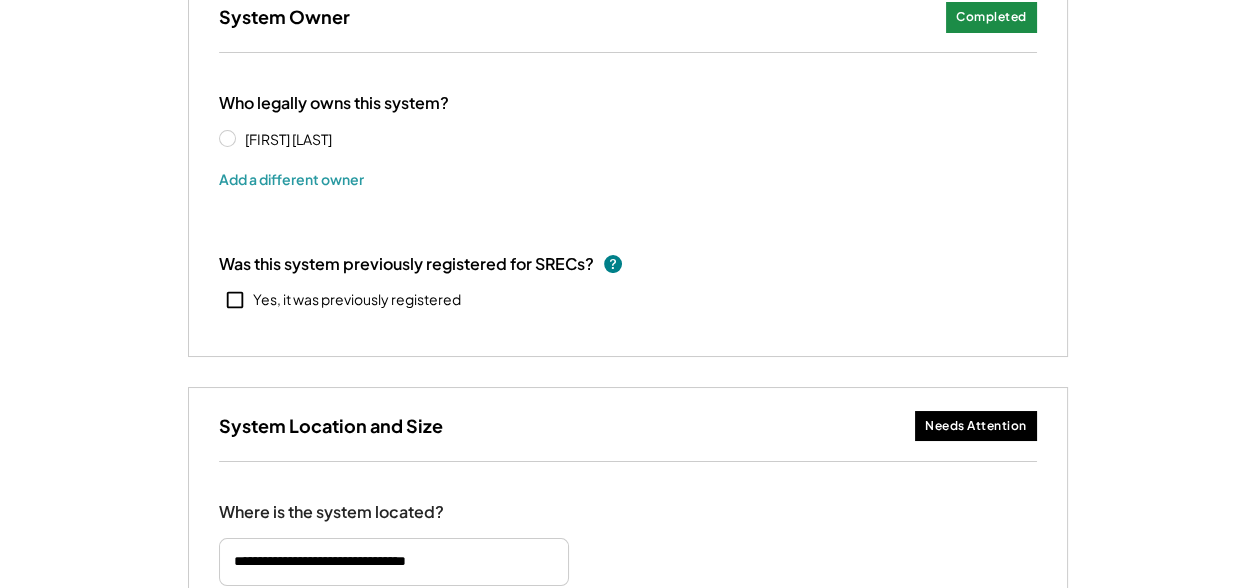 scroll, scrollTop: 0, scrollLeft: 0, axis: both 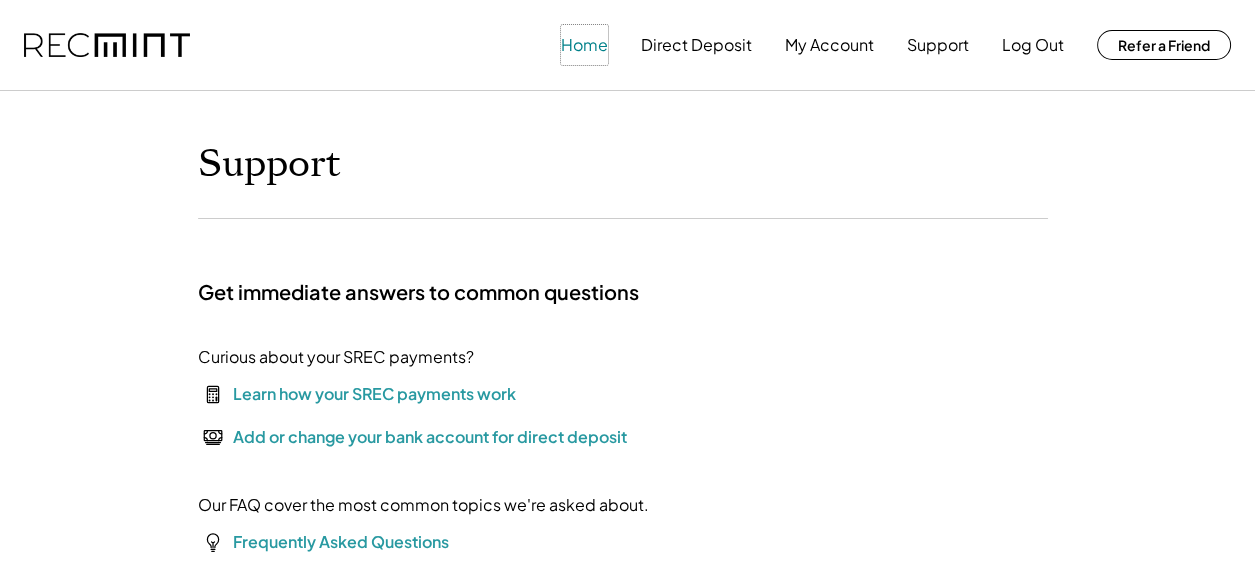 click on "Home" at bounding box center (584, 45) 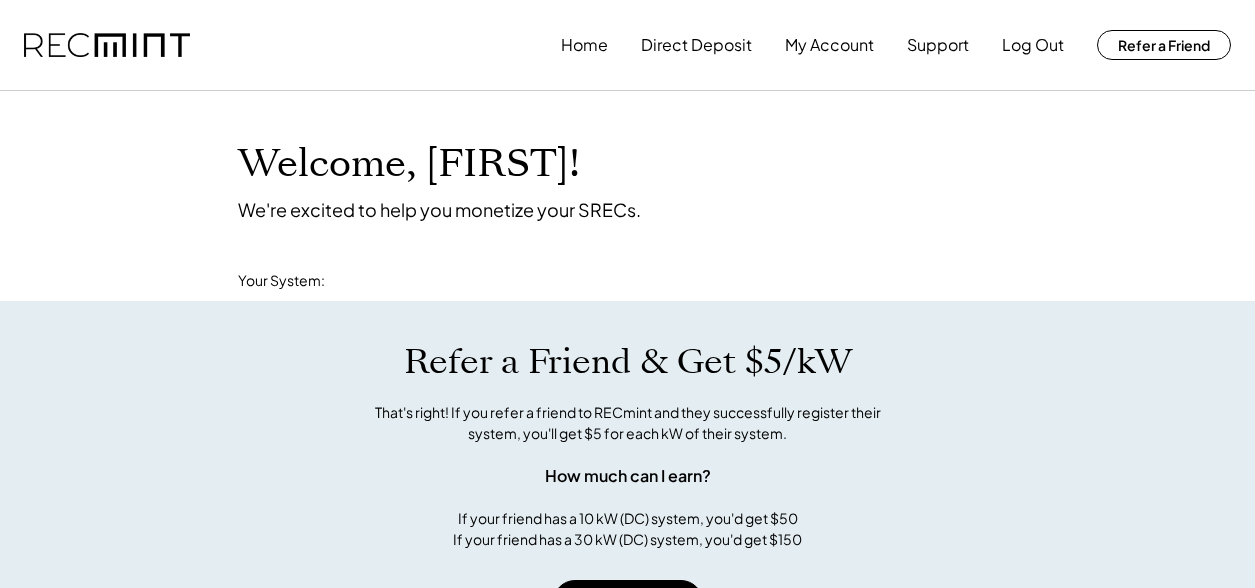 scroll, scrollTop: 0, scrollLeft: 0, axis: both 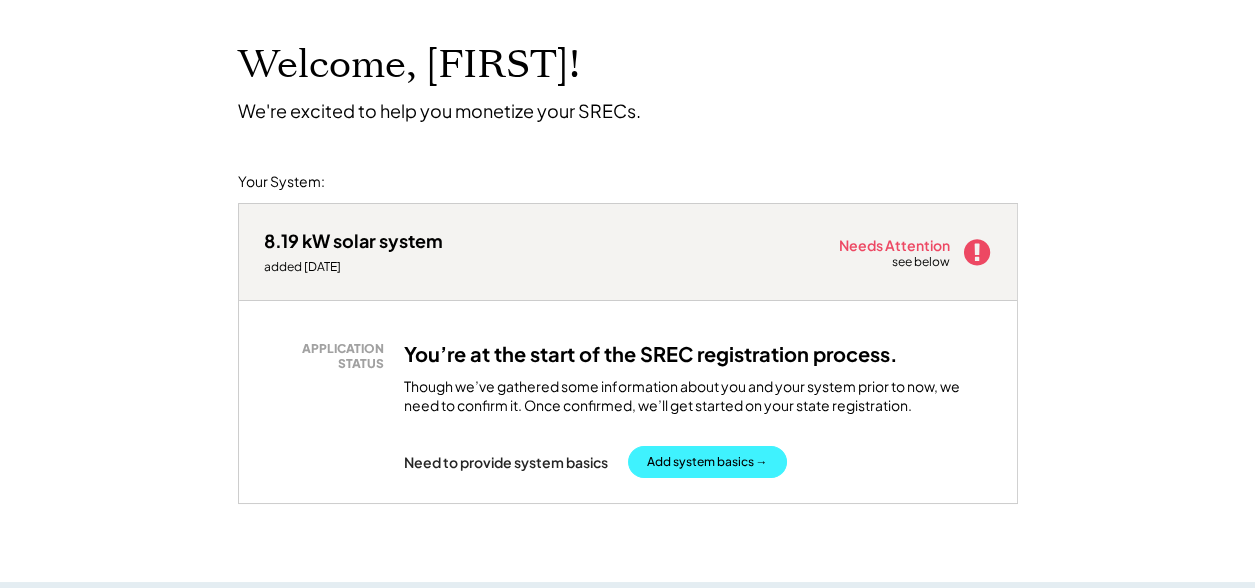 click on "Add system basics →" at bounding box center [707, 462] 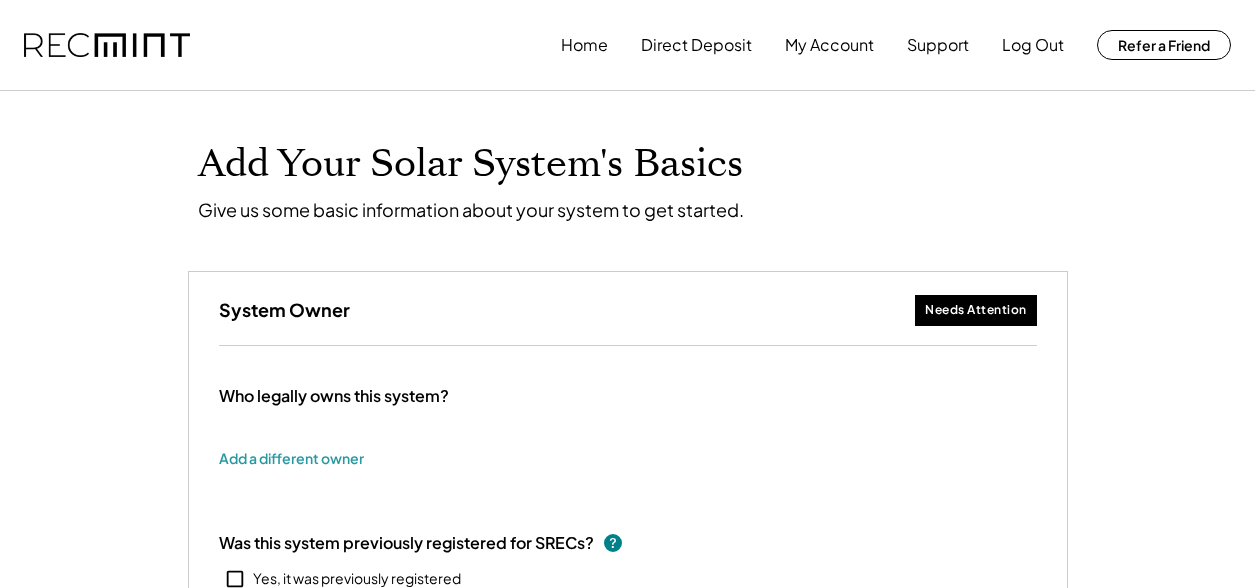 scroll, scrollTop: 0, scrollLeft: 0, axis: both 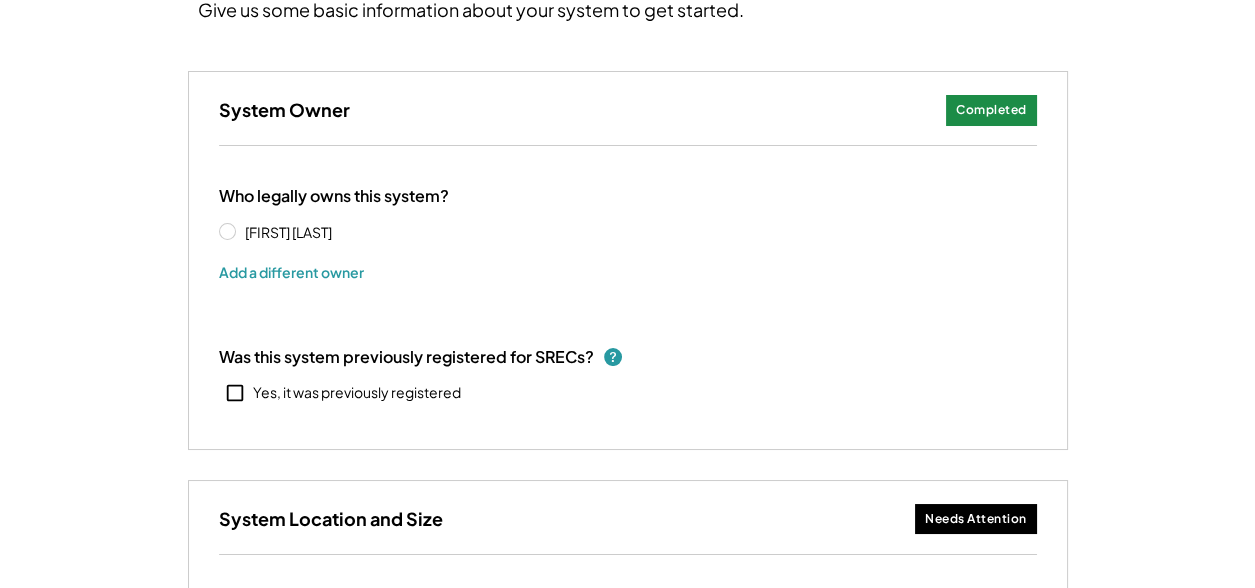 click at bounding box center [613, 357] 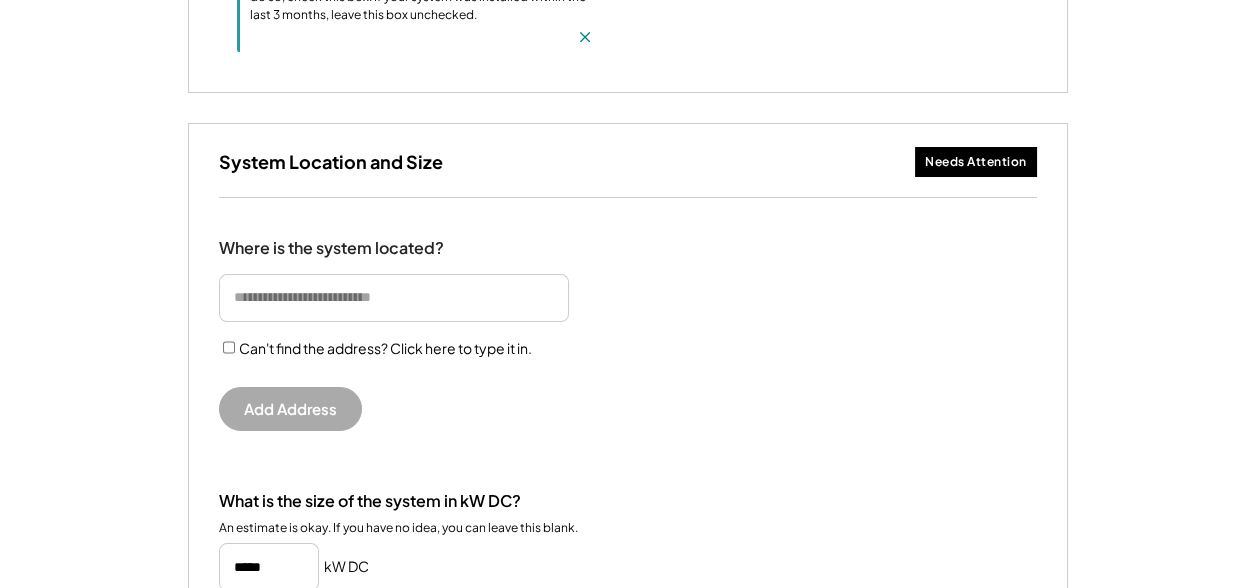 scroll, scrollTop: 700, scrollLeft: 0, axis: vertical 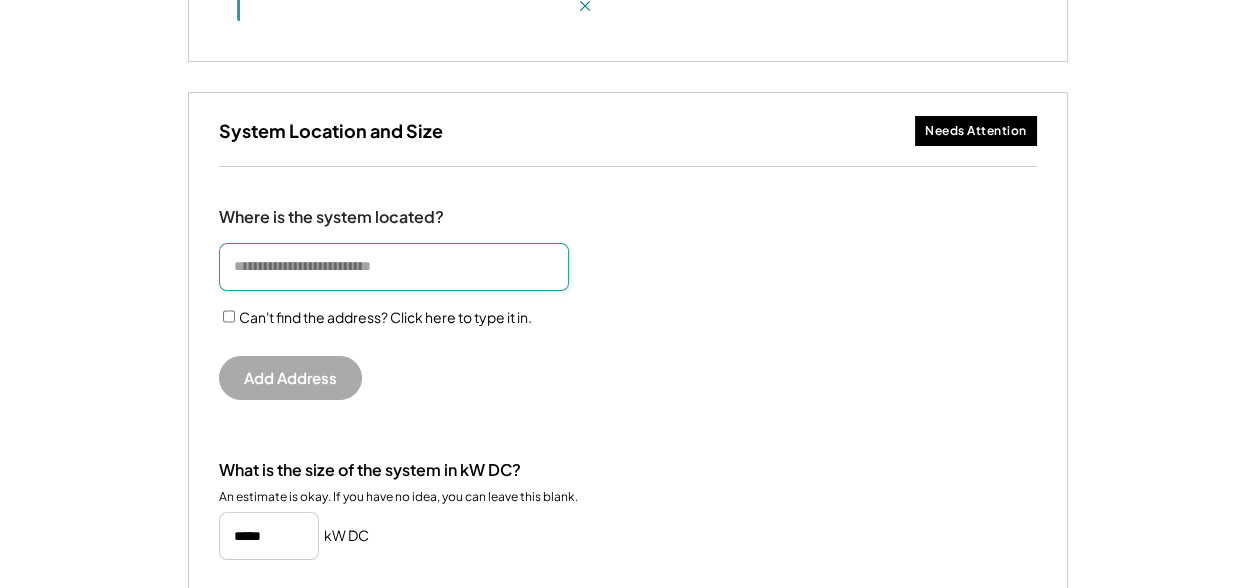 click at bounding box center (394, 267) 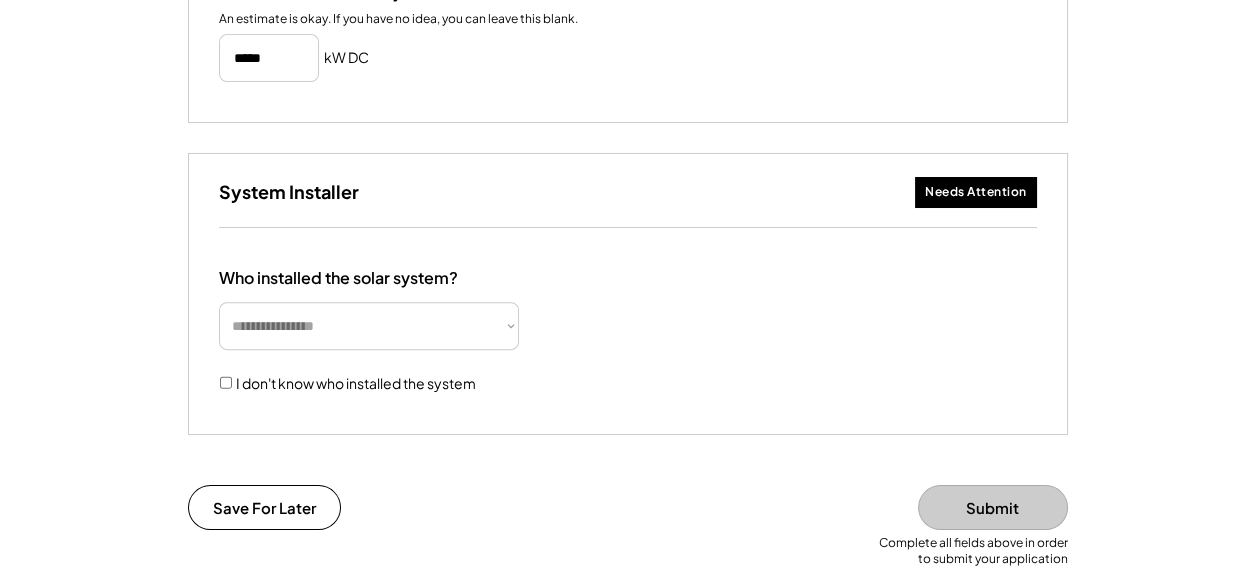 scroll, scrollTop: 1200, scrollLeft: 0, axis: vertical 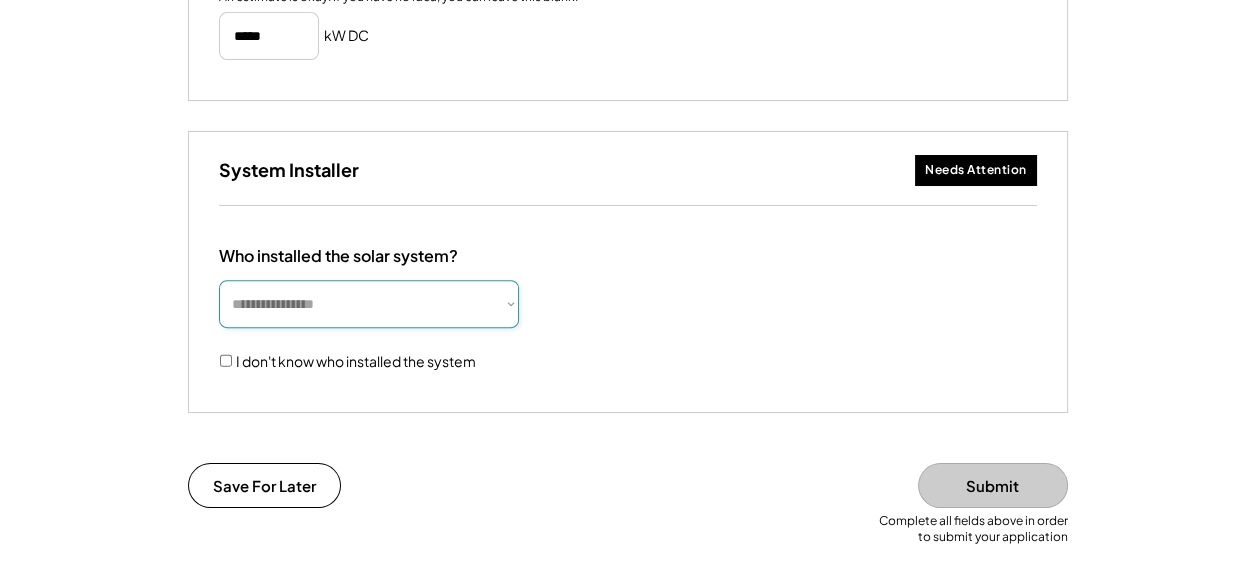 click on "**********" at bounding box center [369, 304] 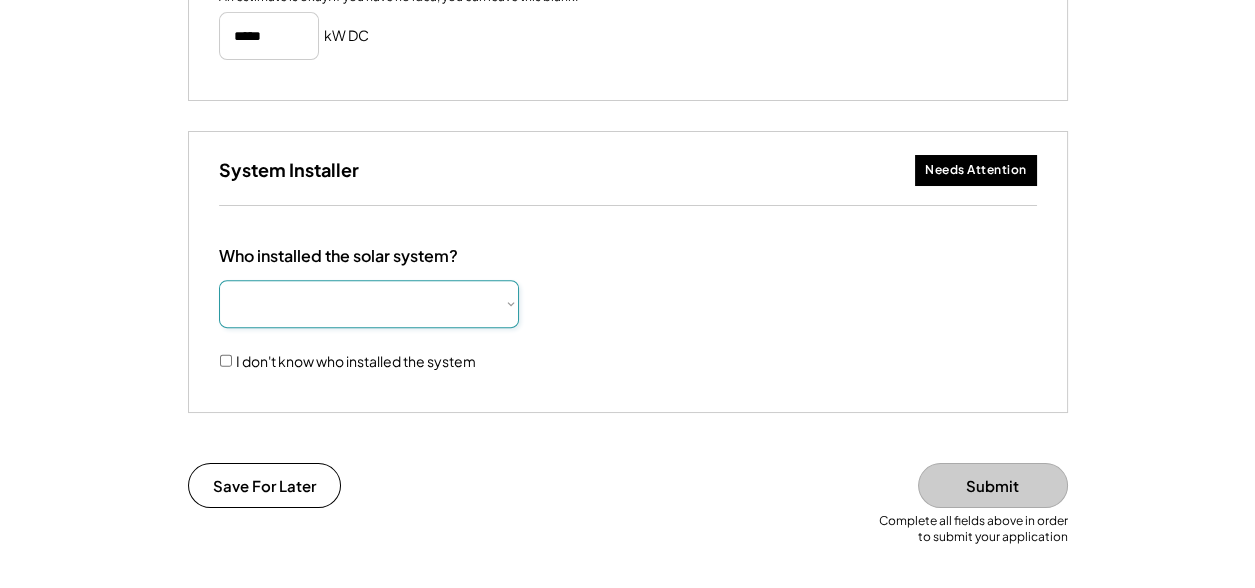 click on "**********" at bounding box center [369, 304] 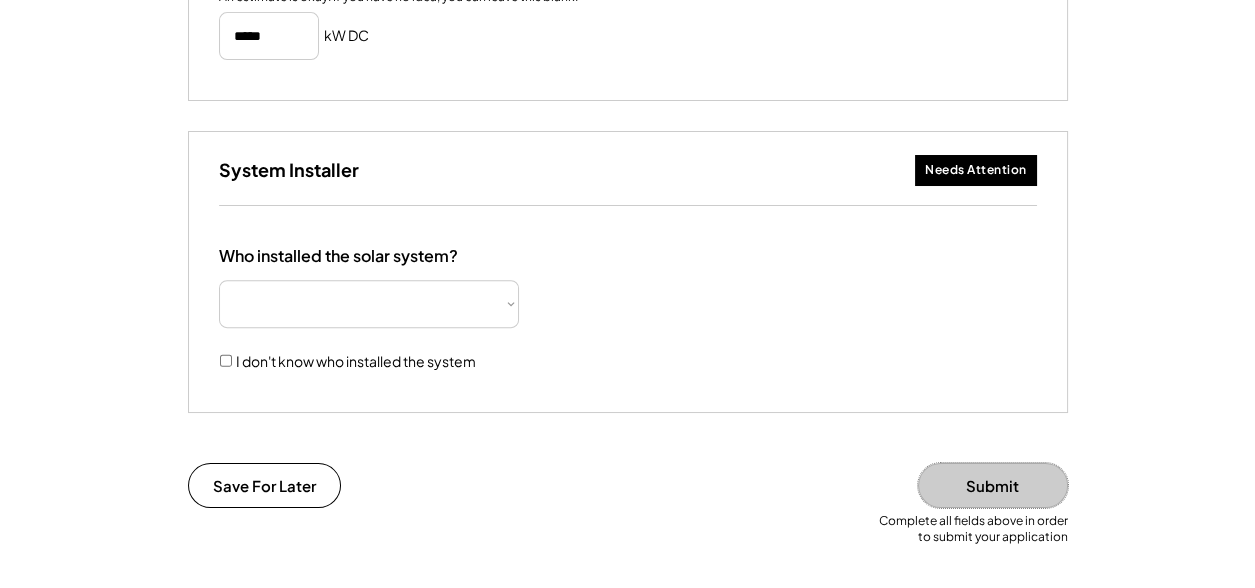 click on "Submit" at bounding box center [993, 485] 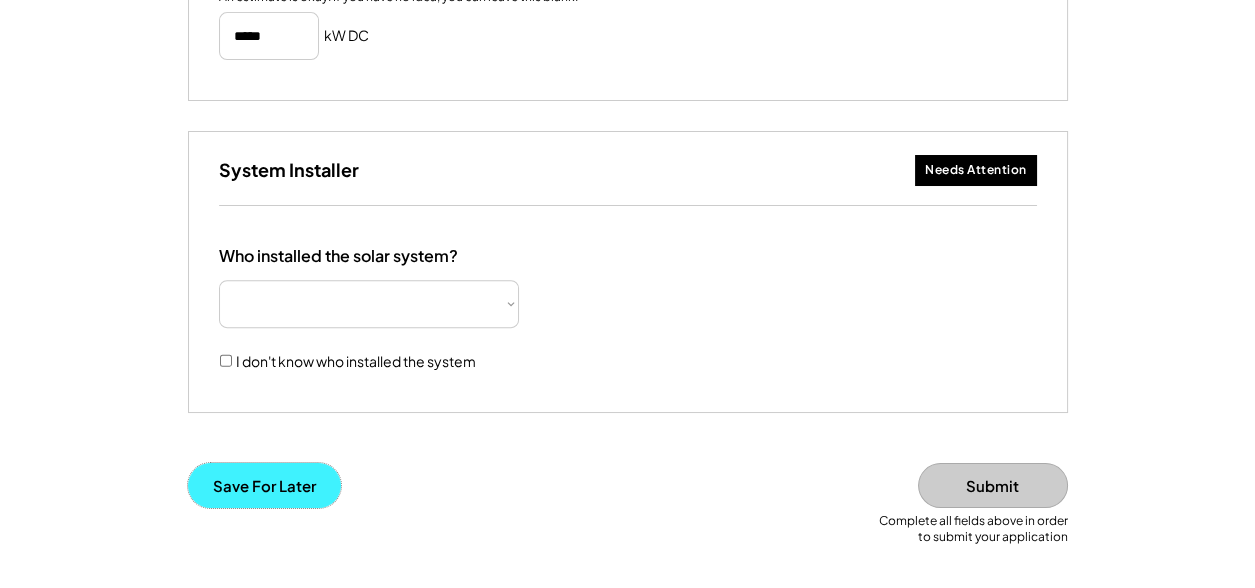 click on "Save For Later" at bounding box center [264, 485] 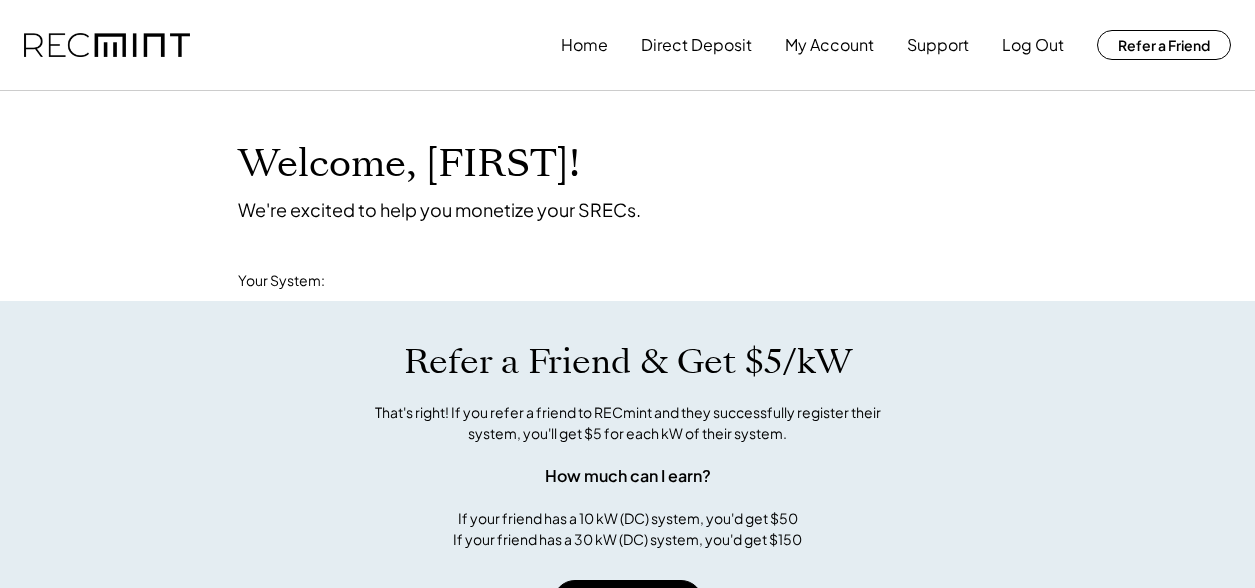 scroll, scrollTop: 0, scrollLeft: 0, axis: both 